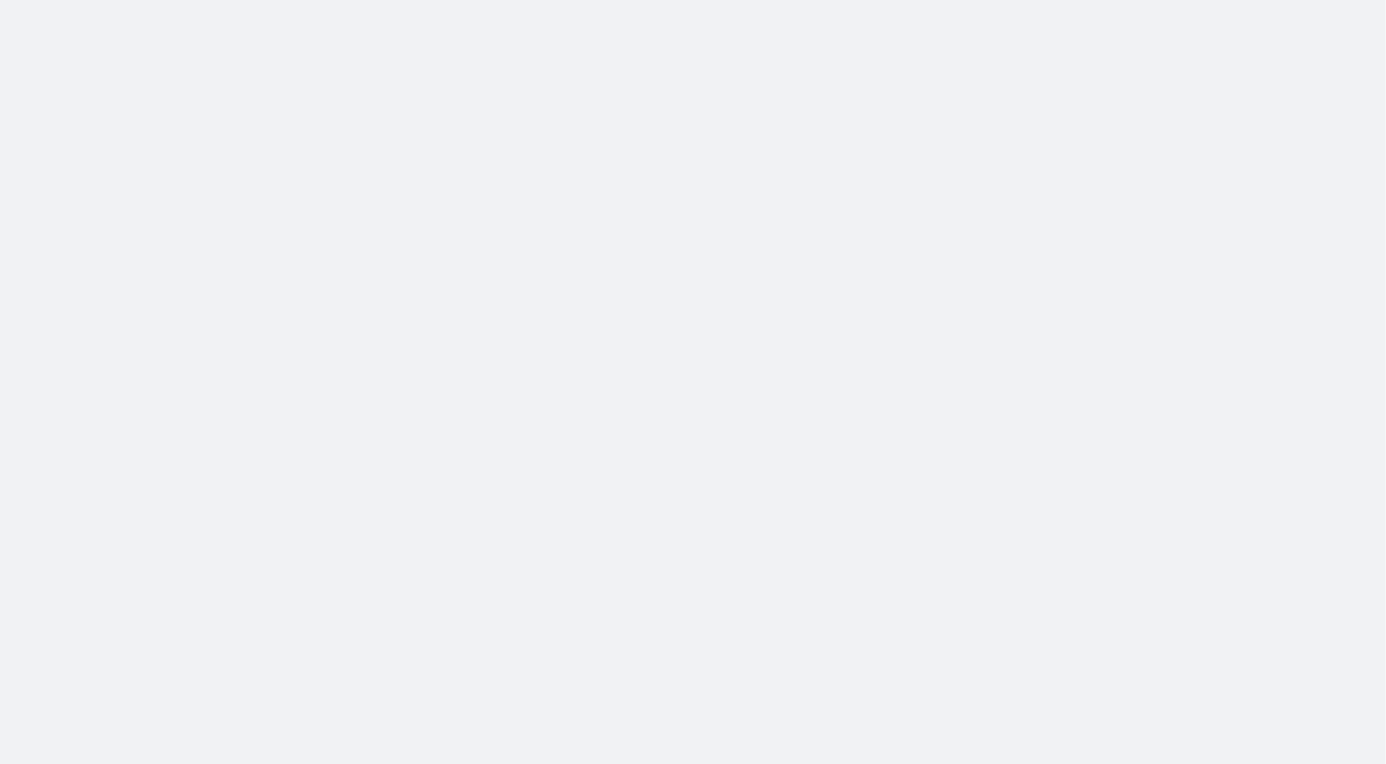 scroll, scrollTop: 0, scrollLeft: 0, axis: both 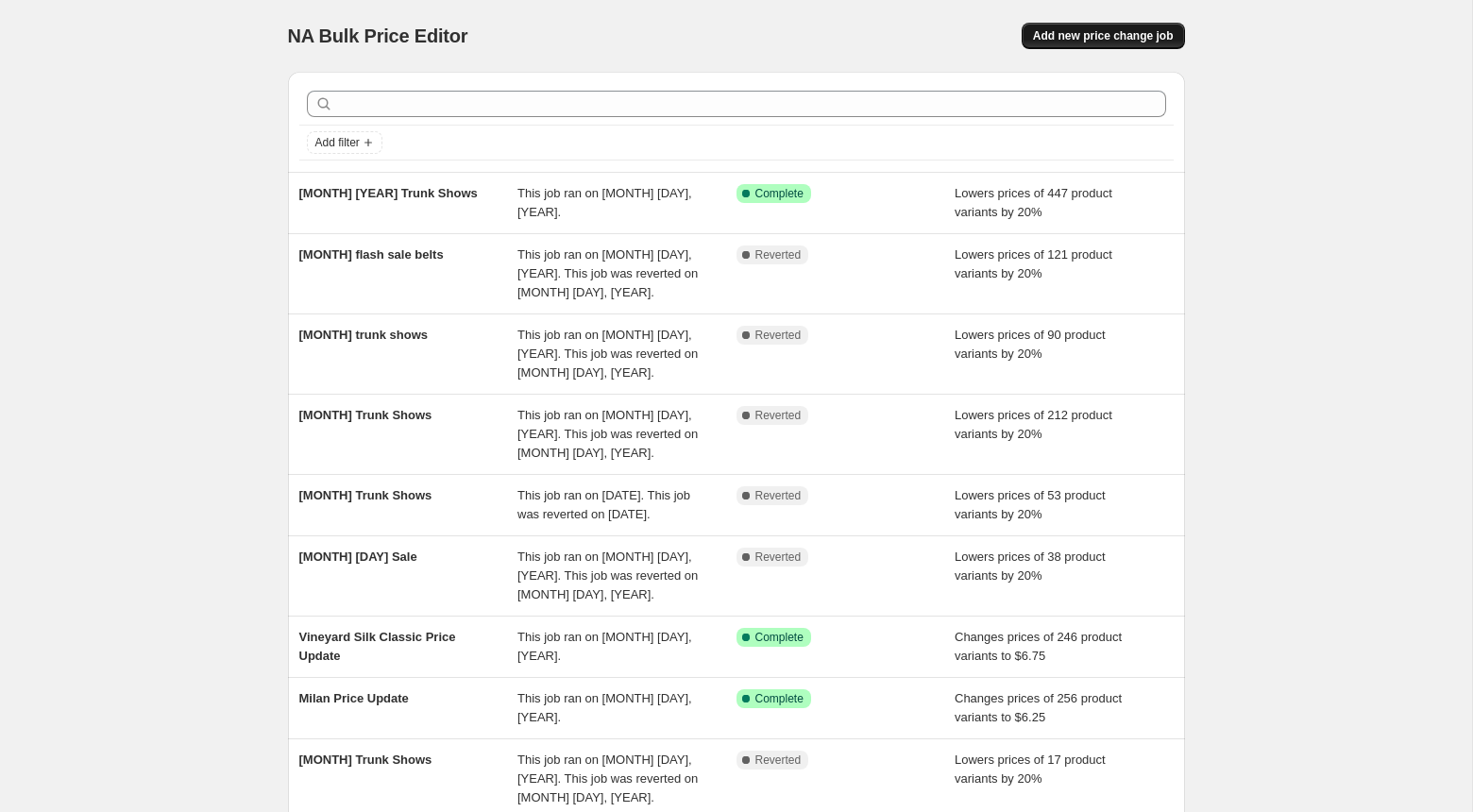 click on "Add new price change job" at bounding box center (1103, 36) 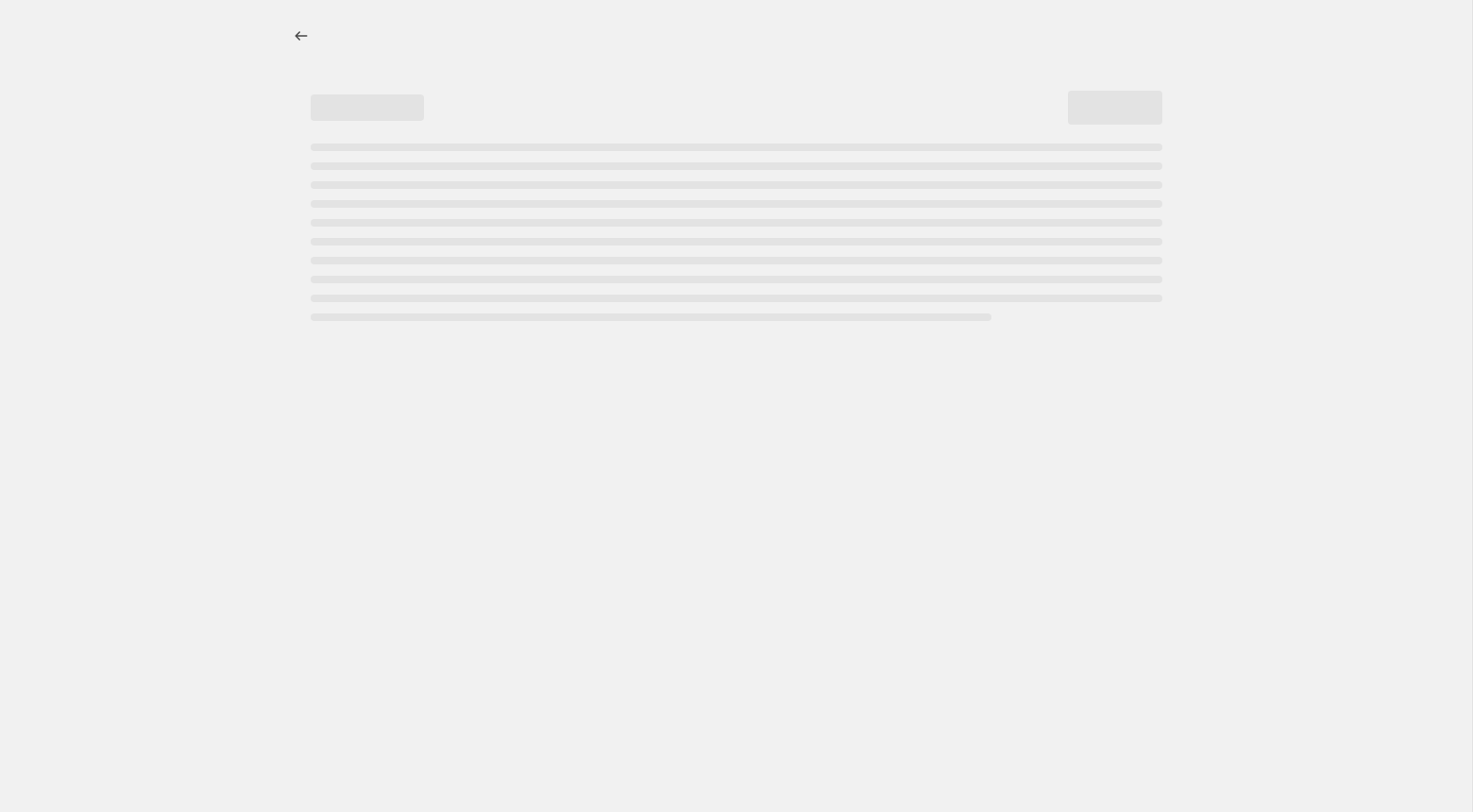 select on "percentage" 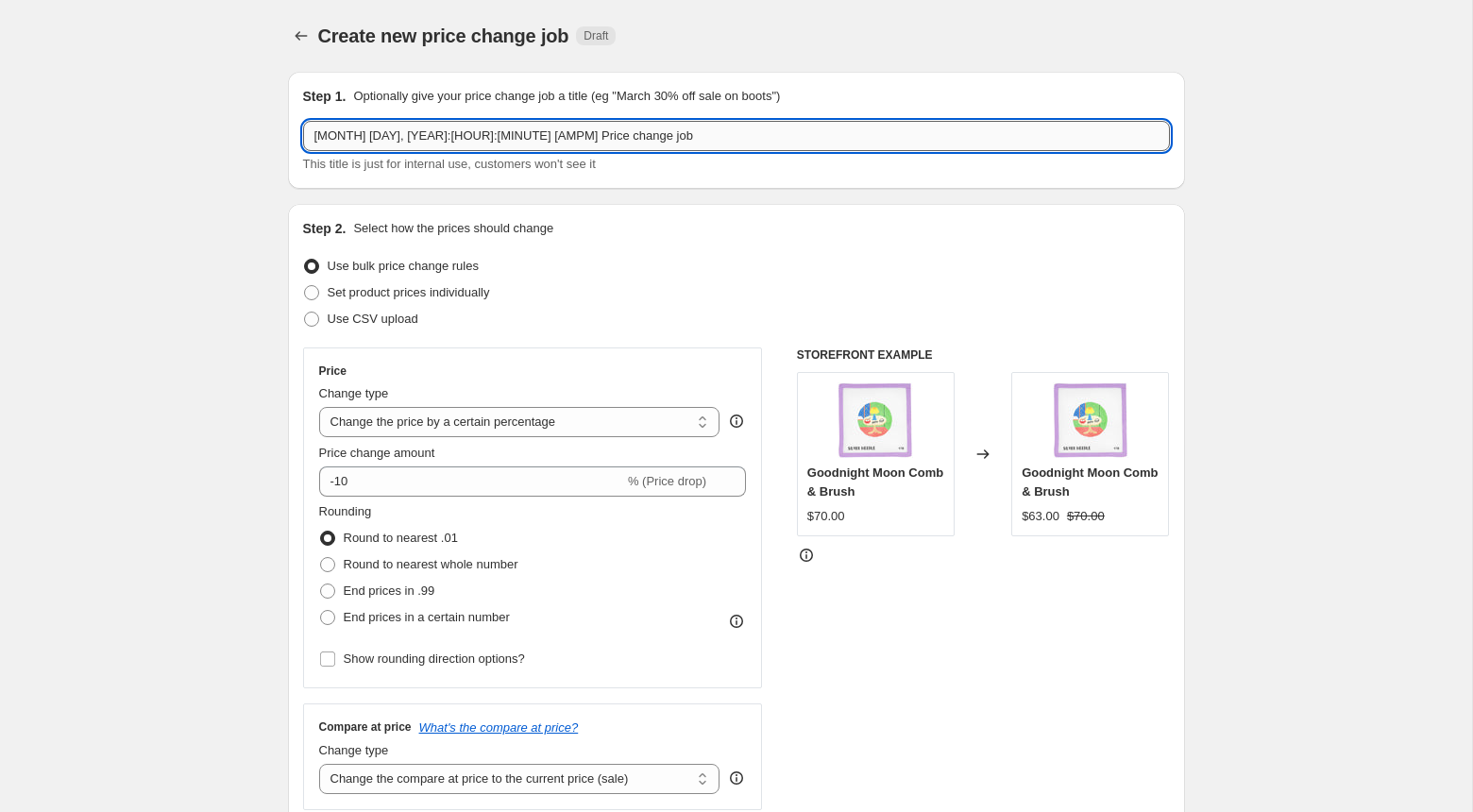 click on "[MONTH] [DAY], [YEAR]:[HOUR]:[MINUTE] [AMPM] Price change job" at bounding box center (736, 136) 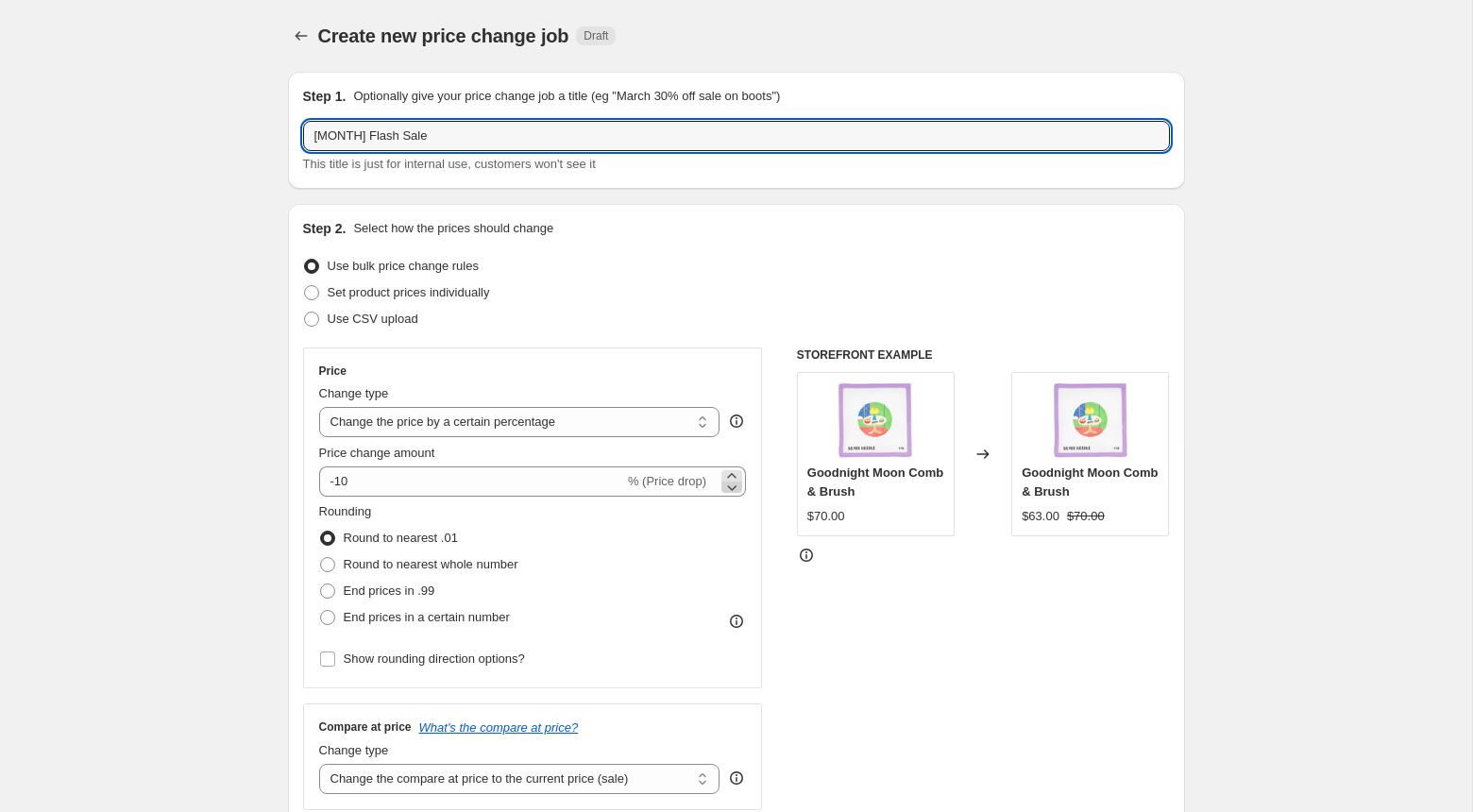 type on "[MONTH] Flash Sale" 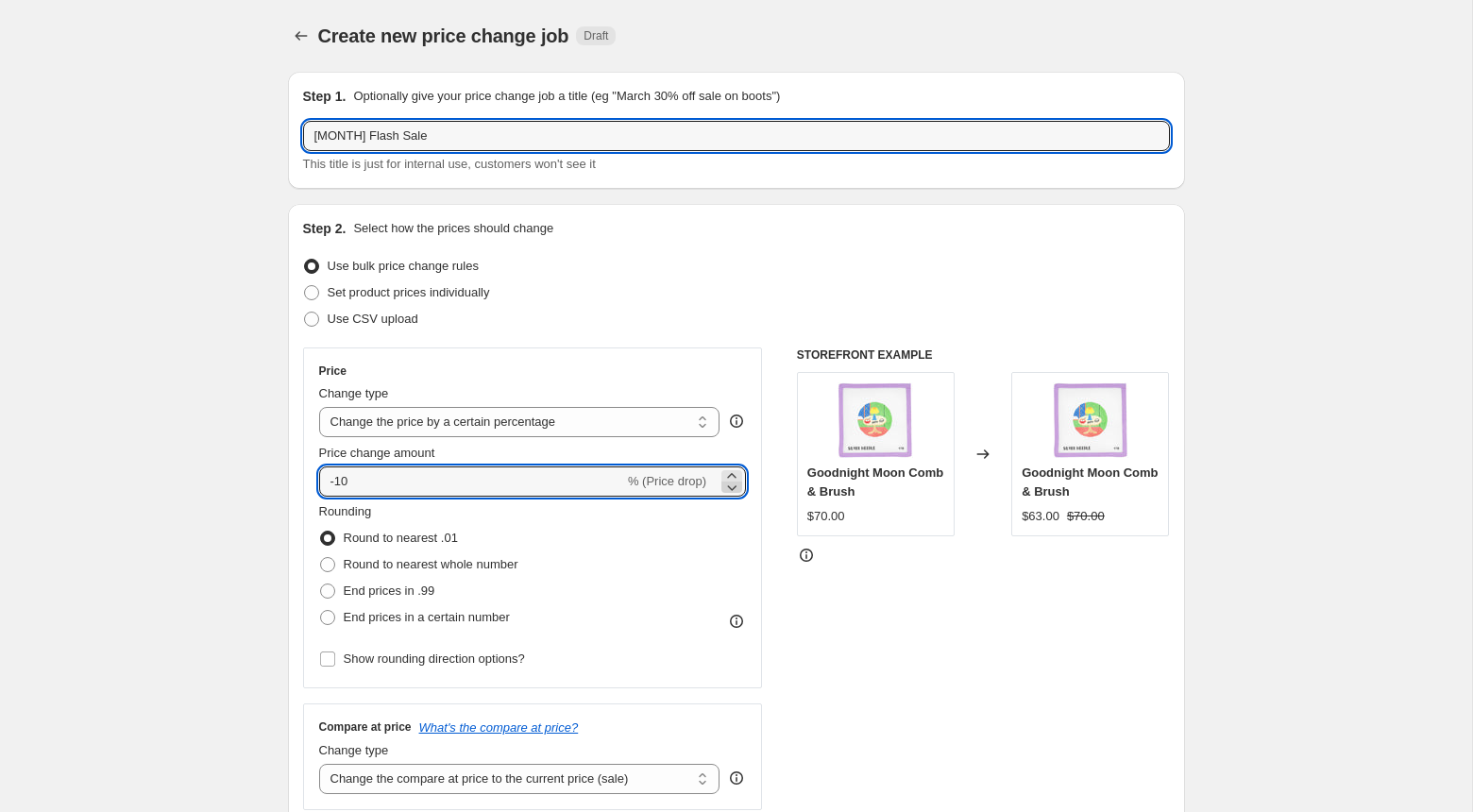 click 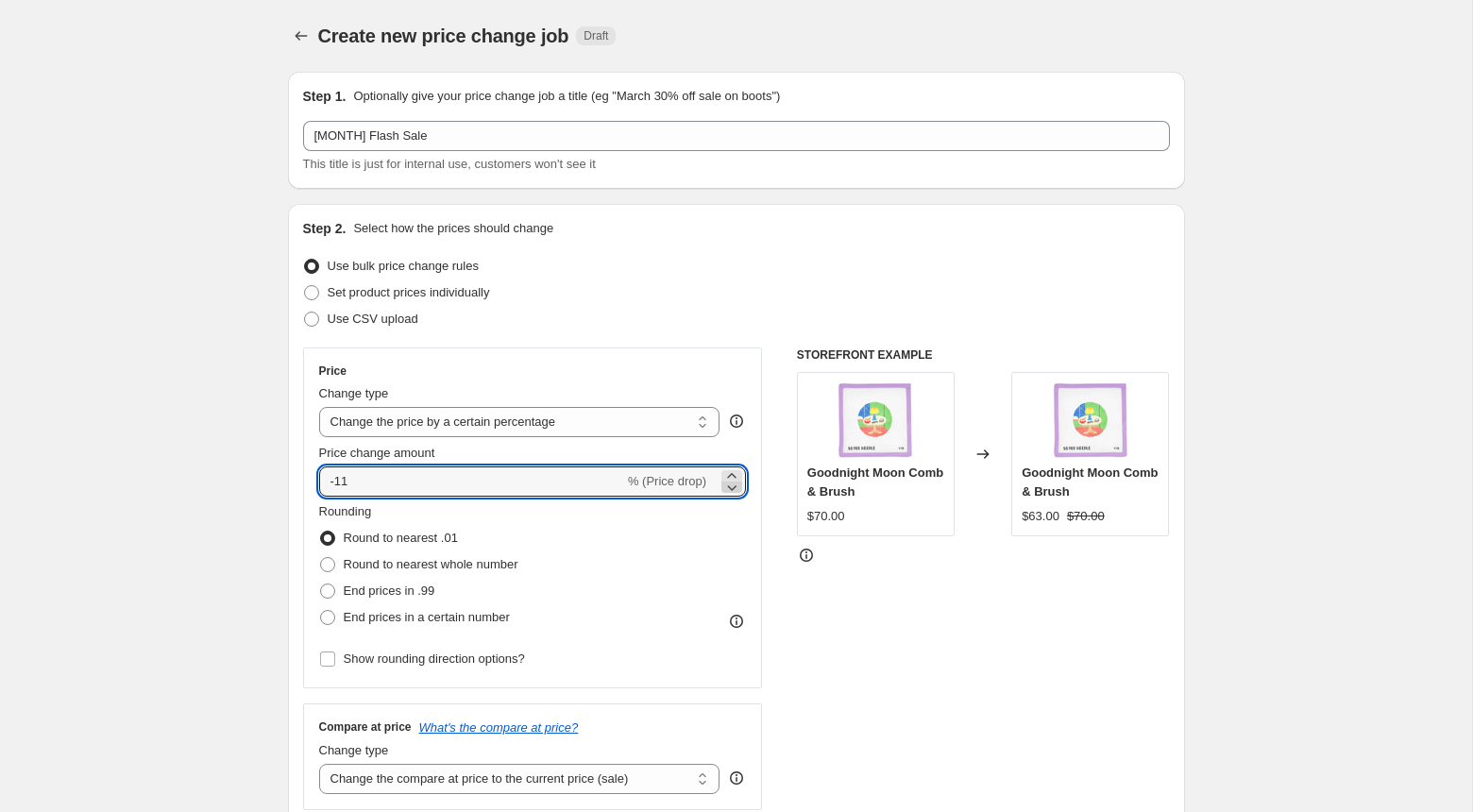 click 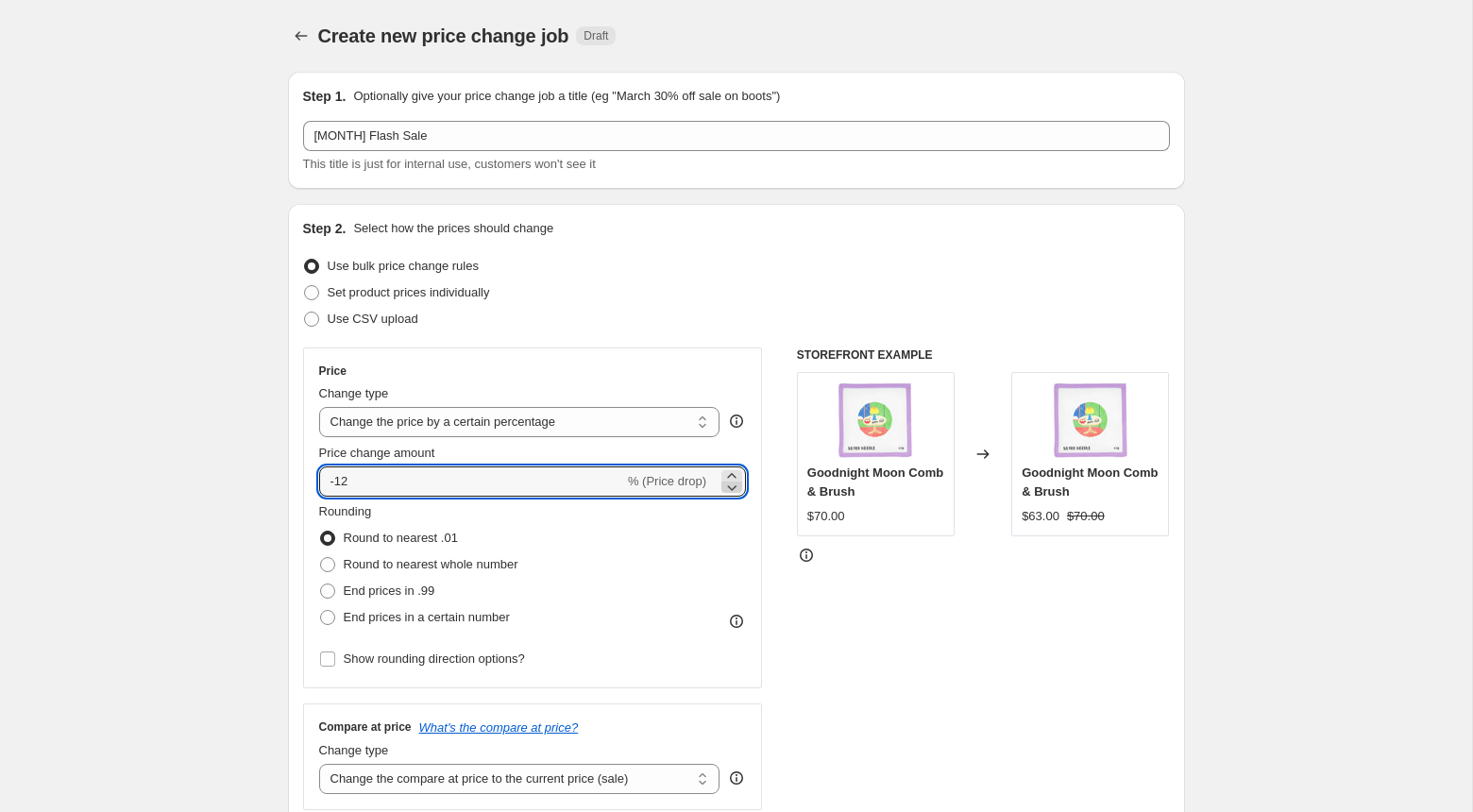 click 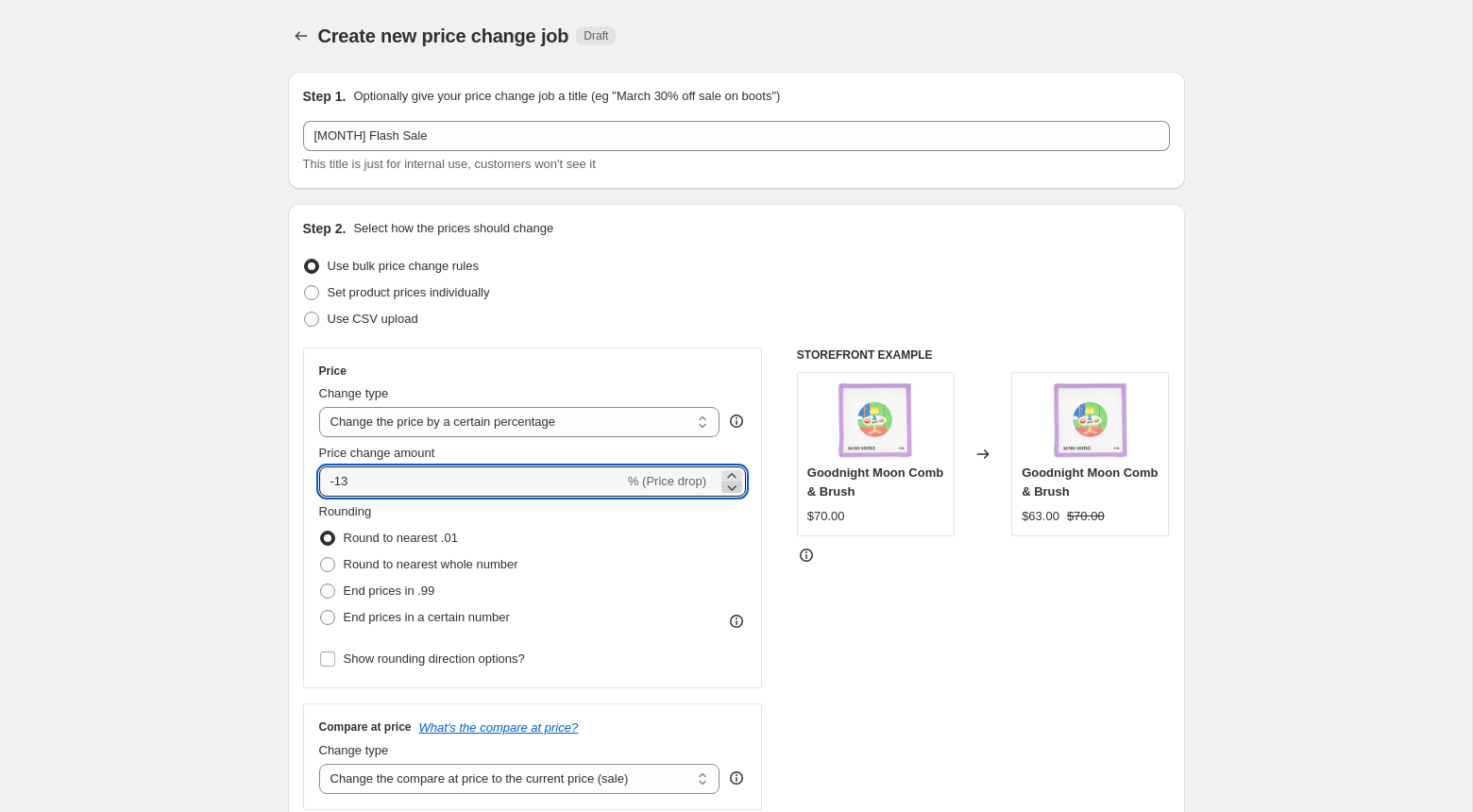 click 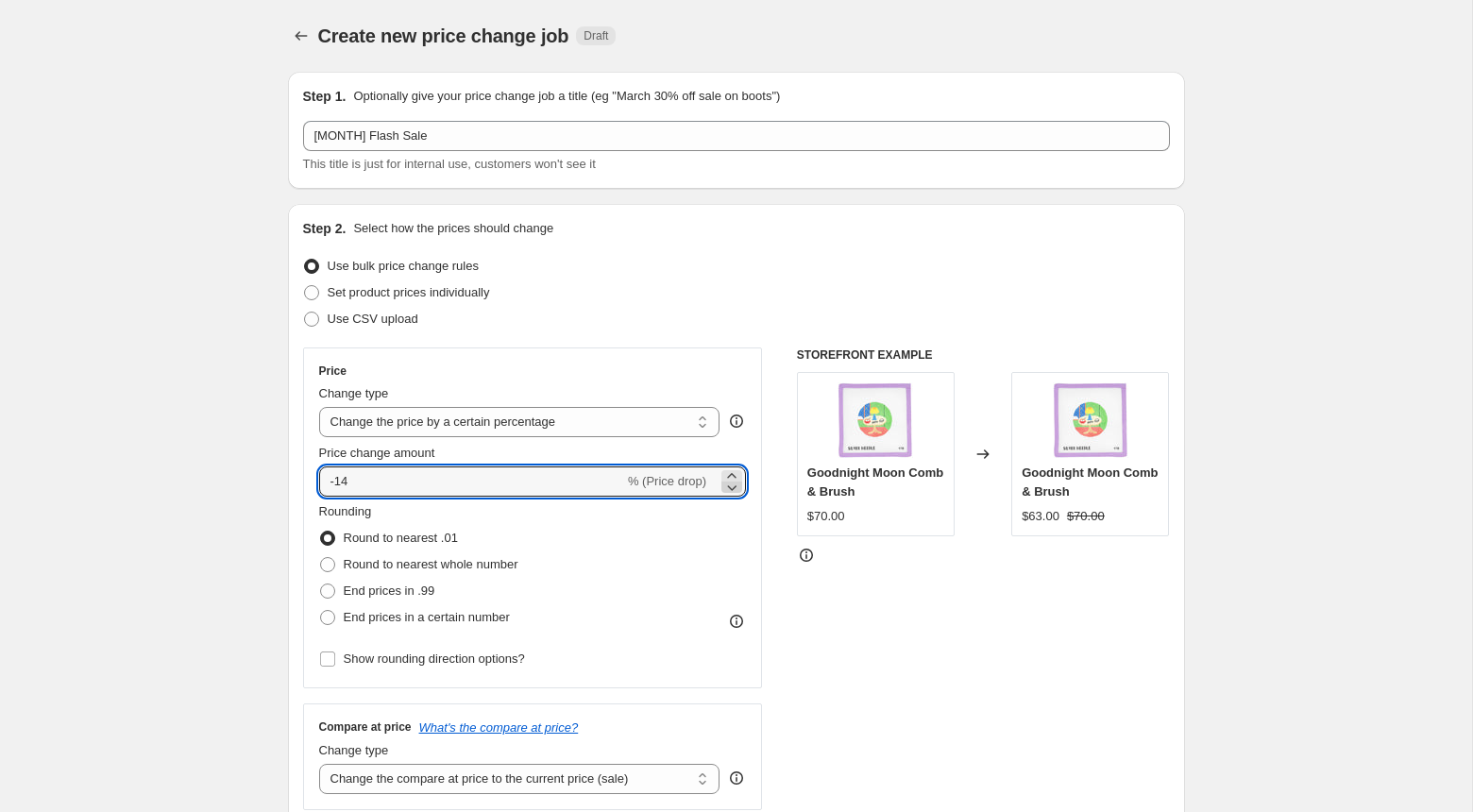 click 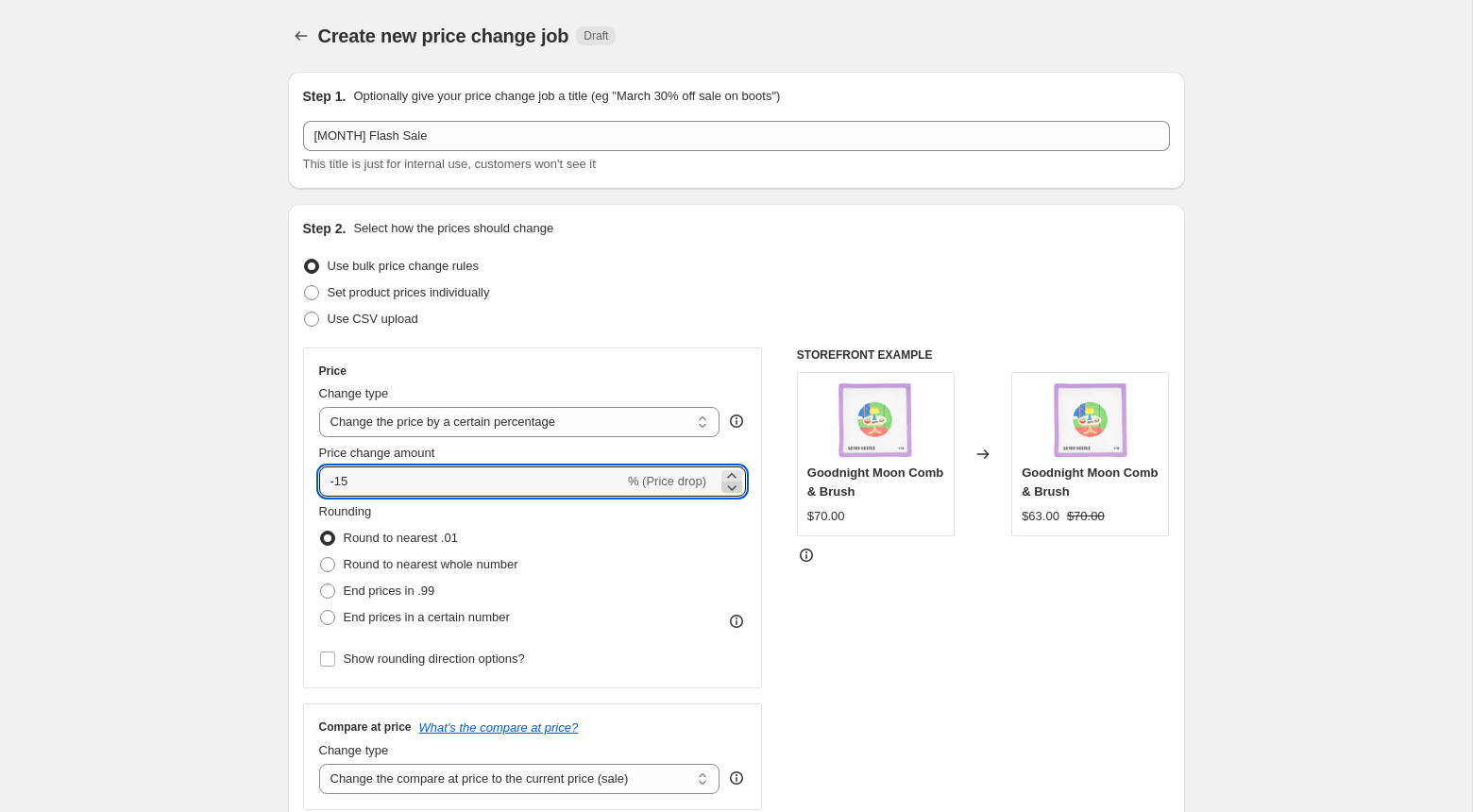 click 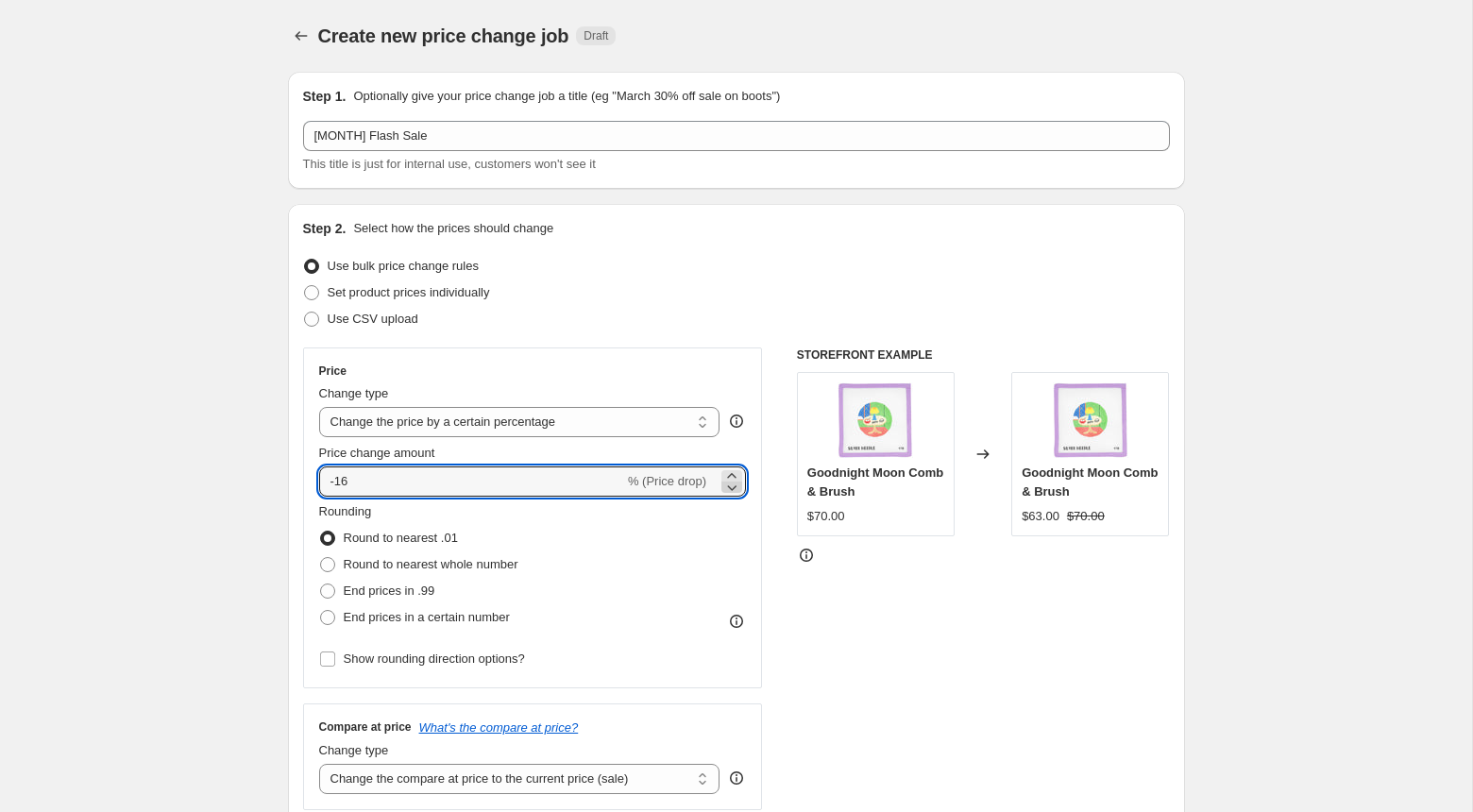 click 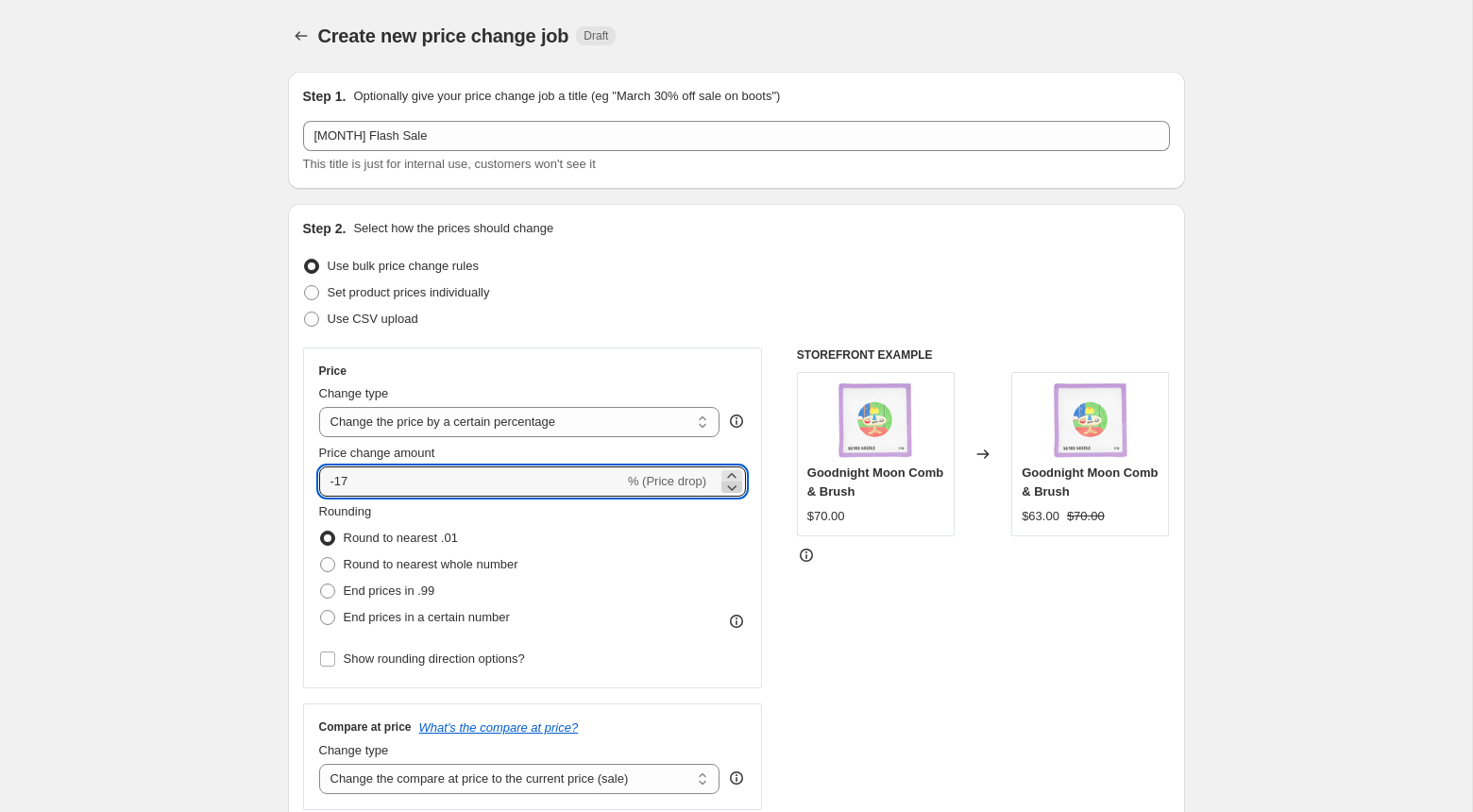click 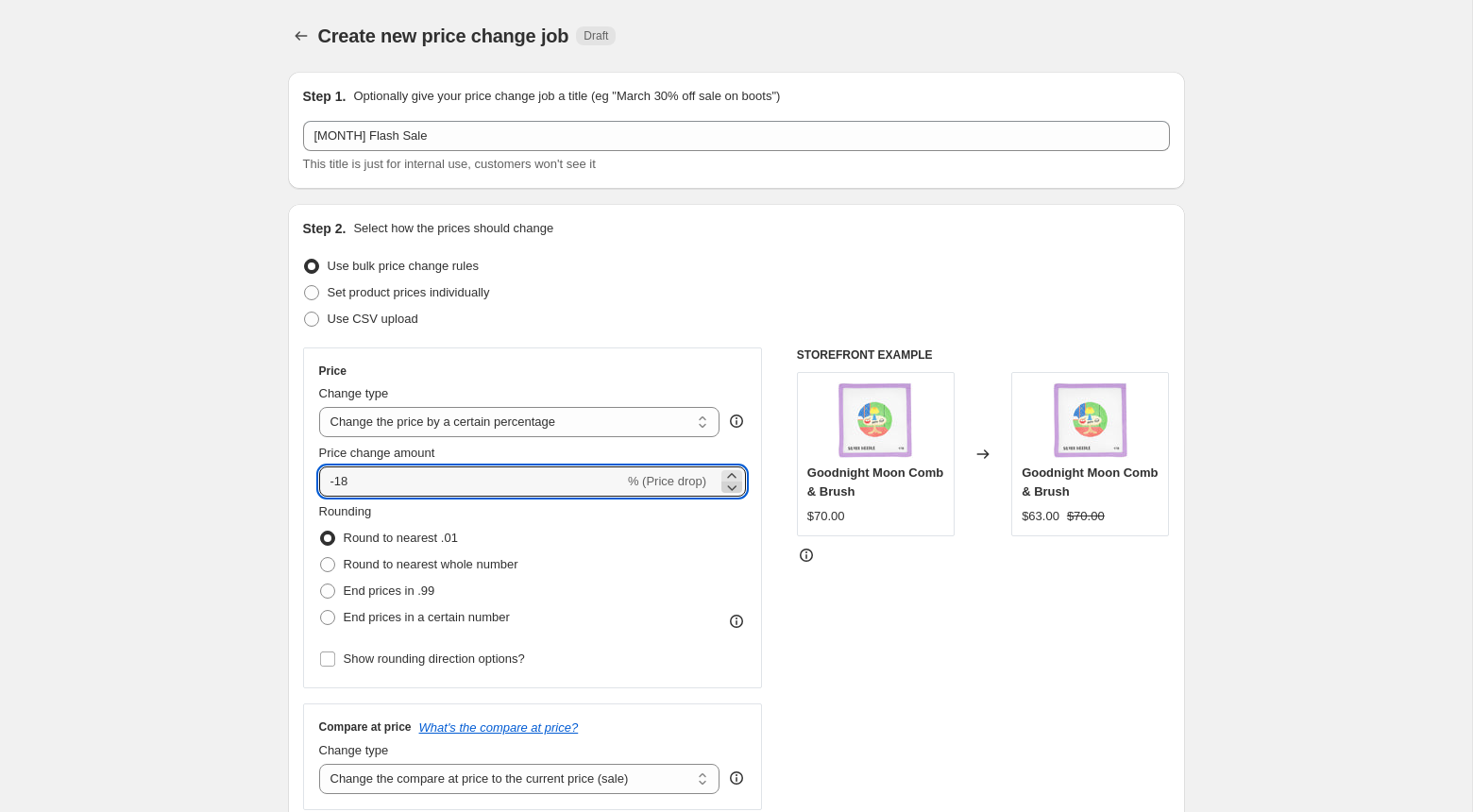 click 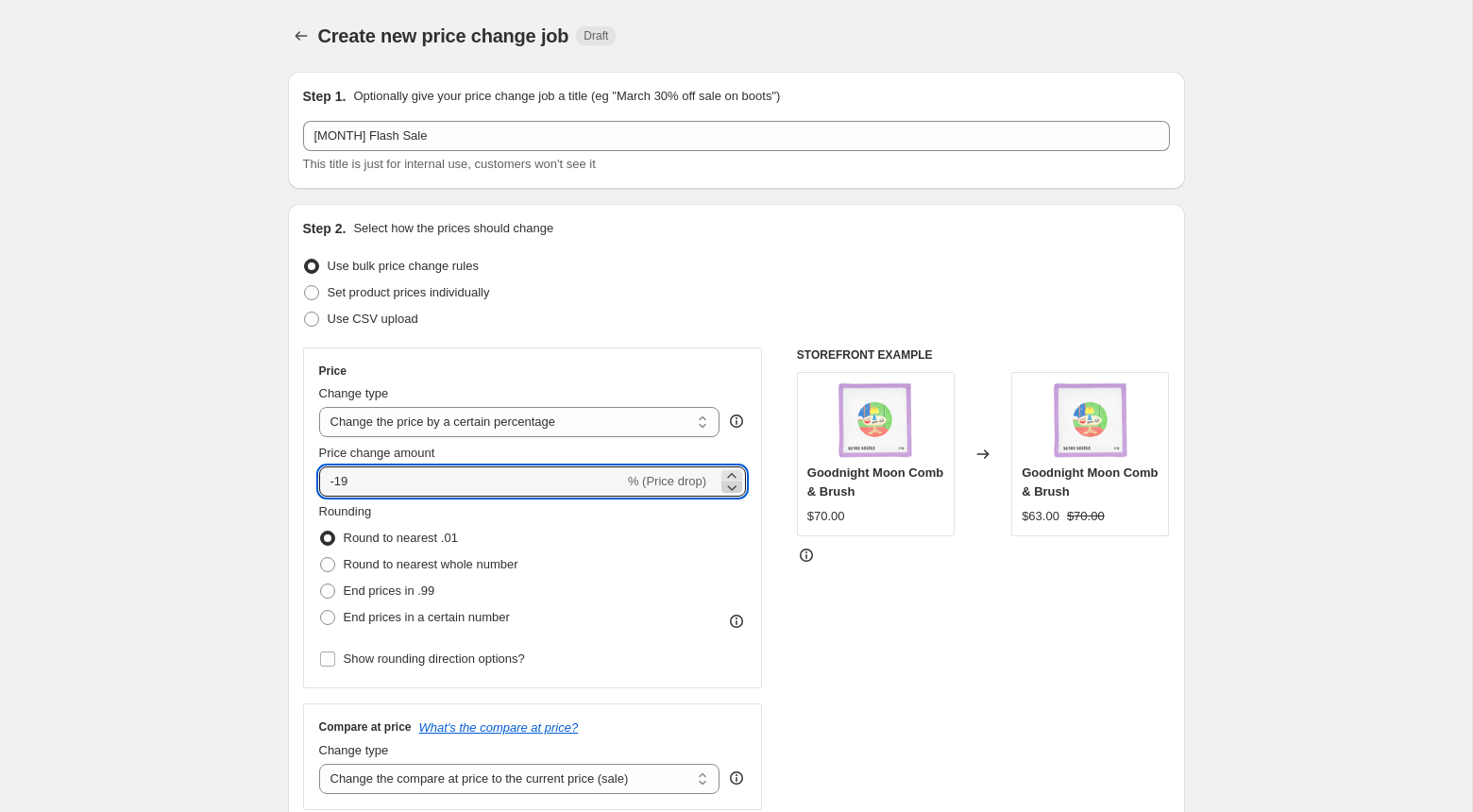 click 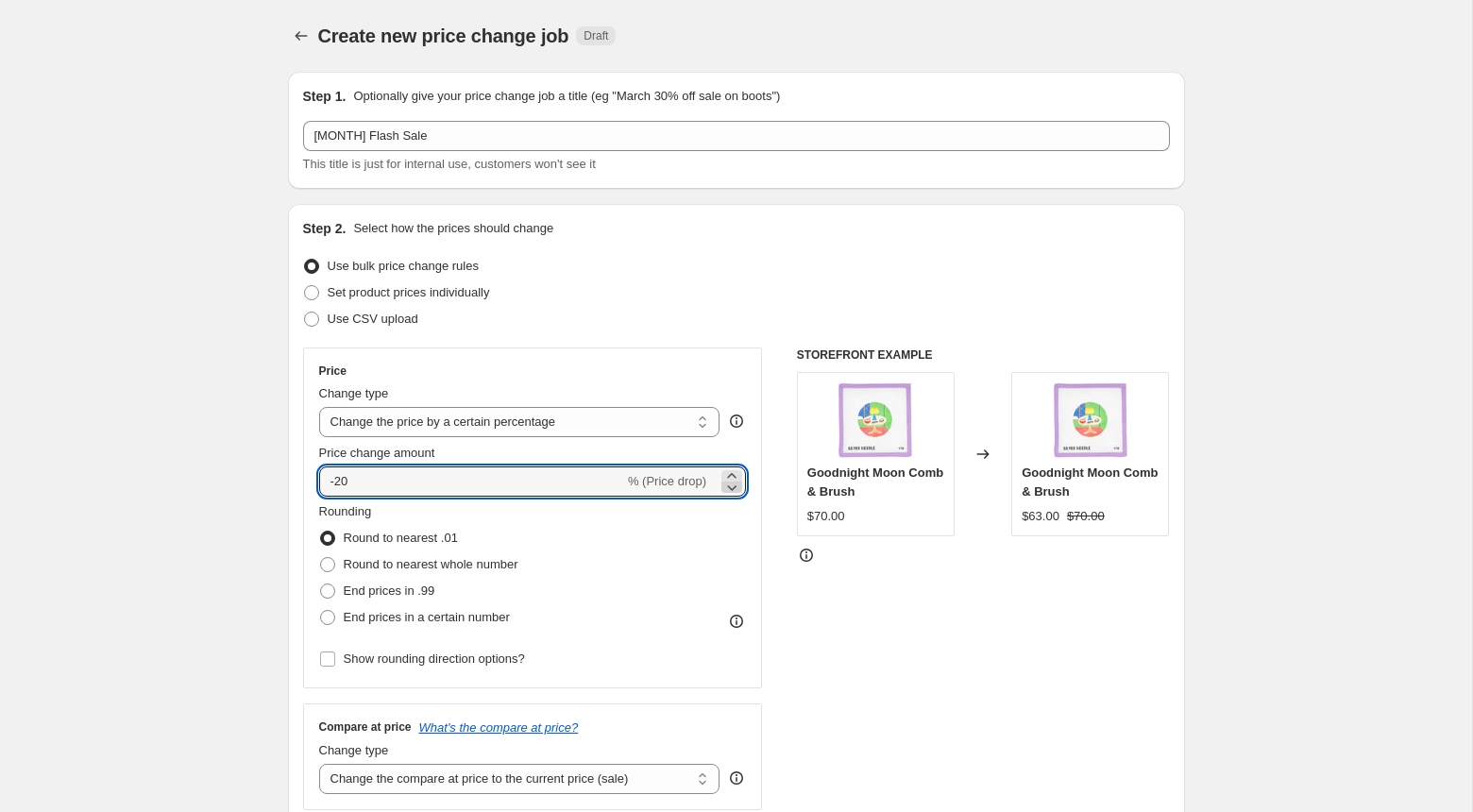 click 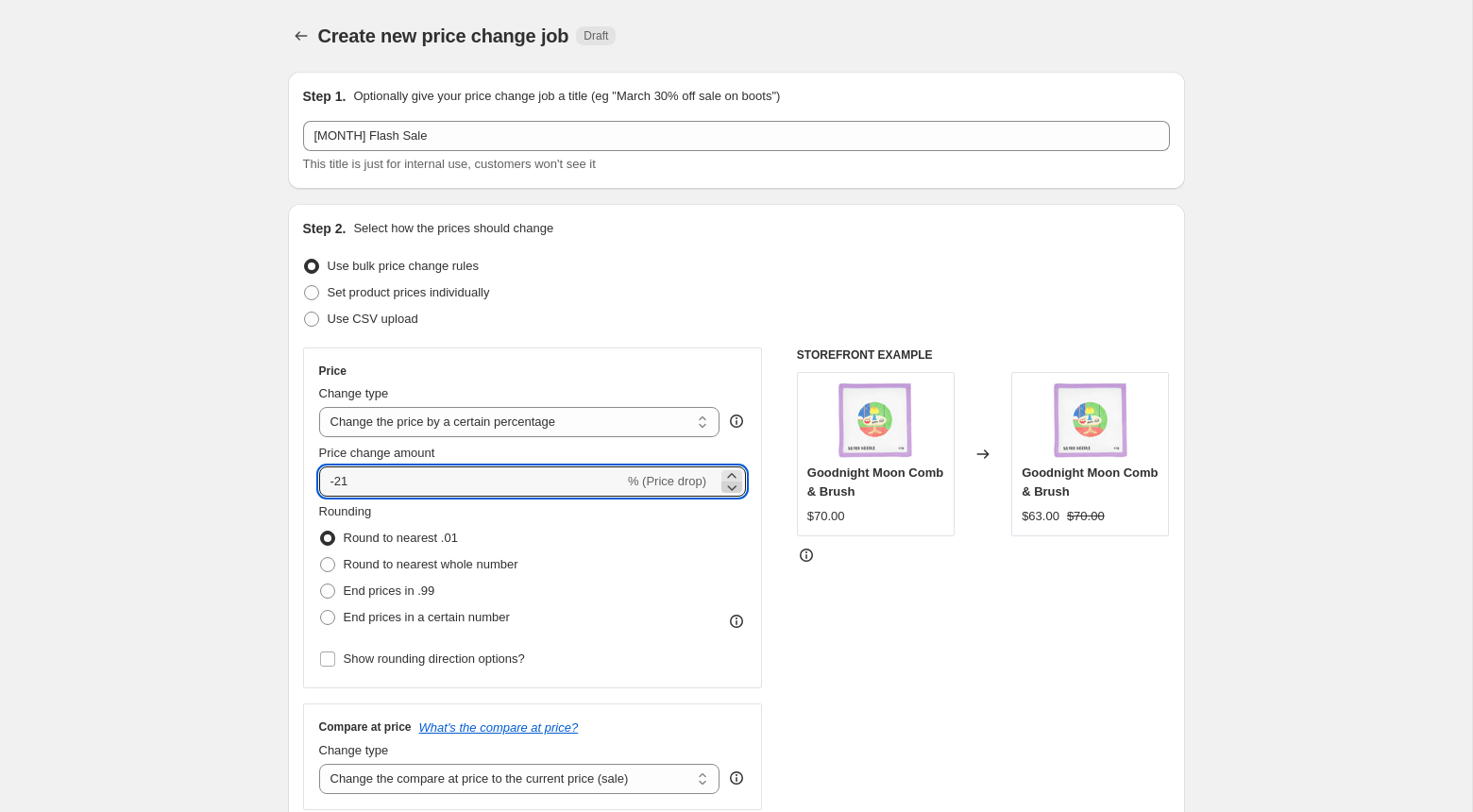 click 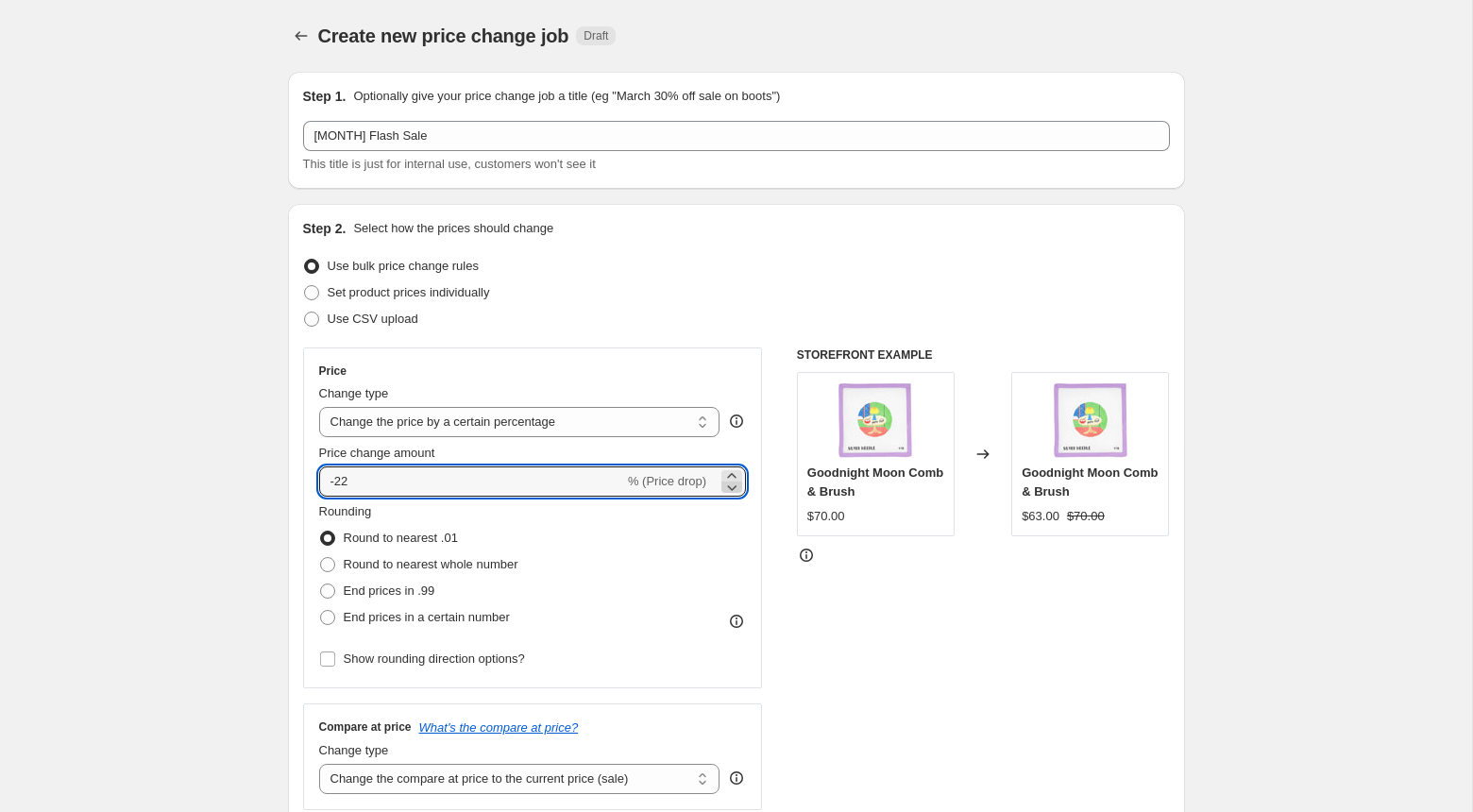 click 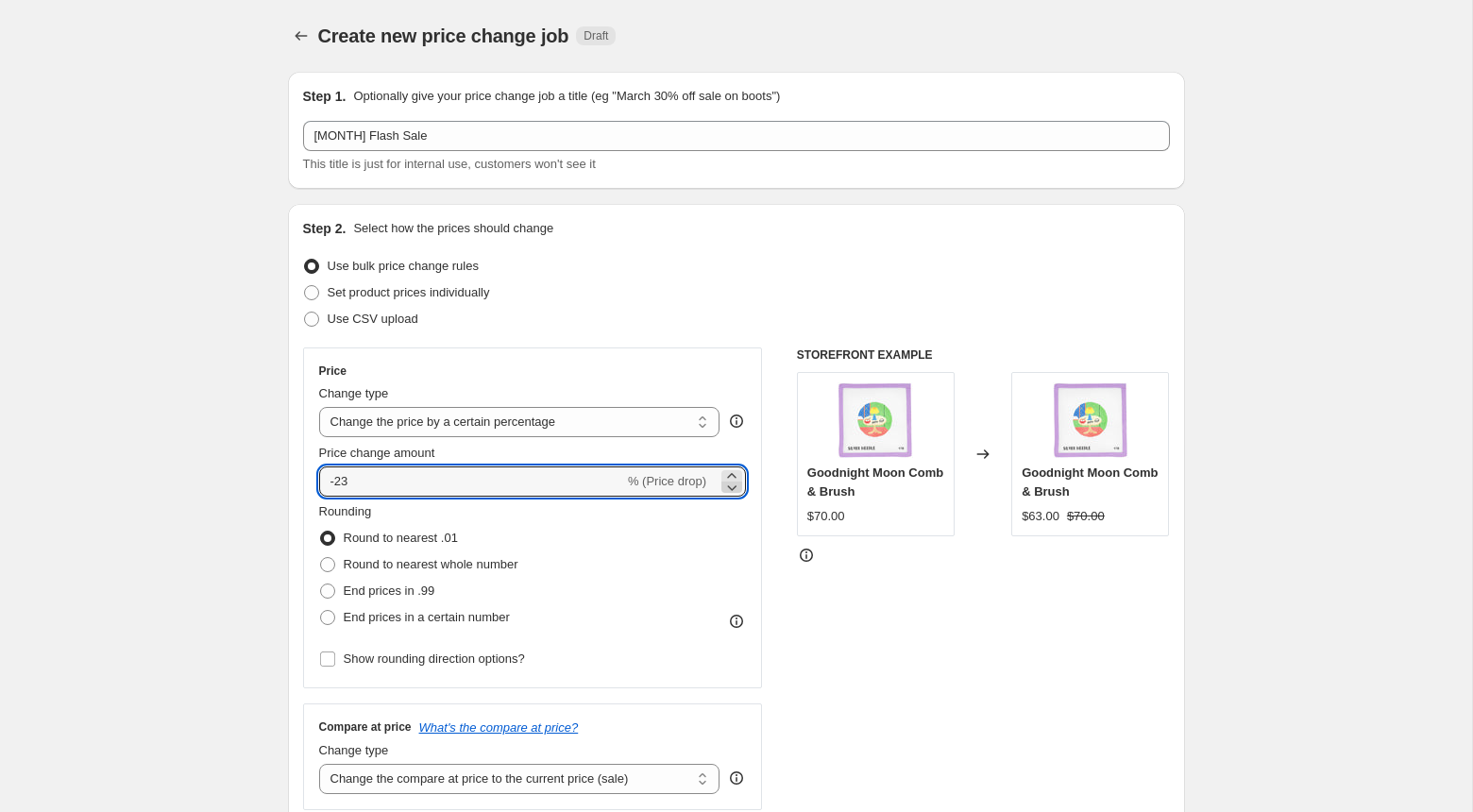 click 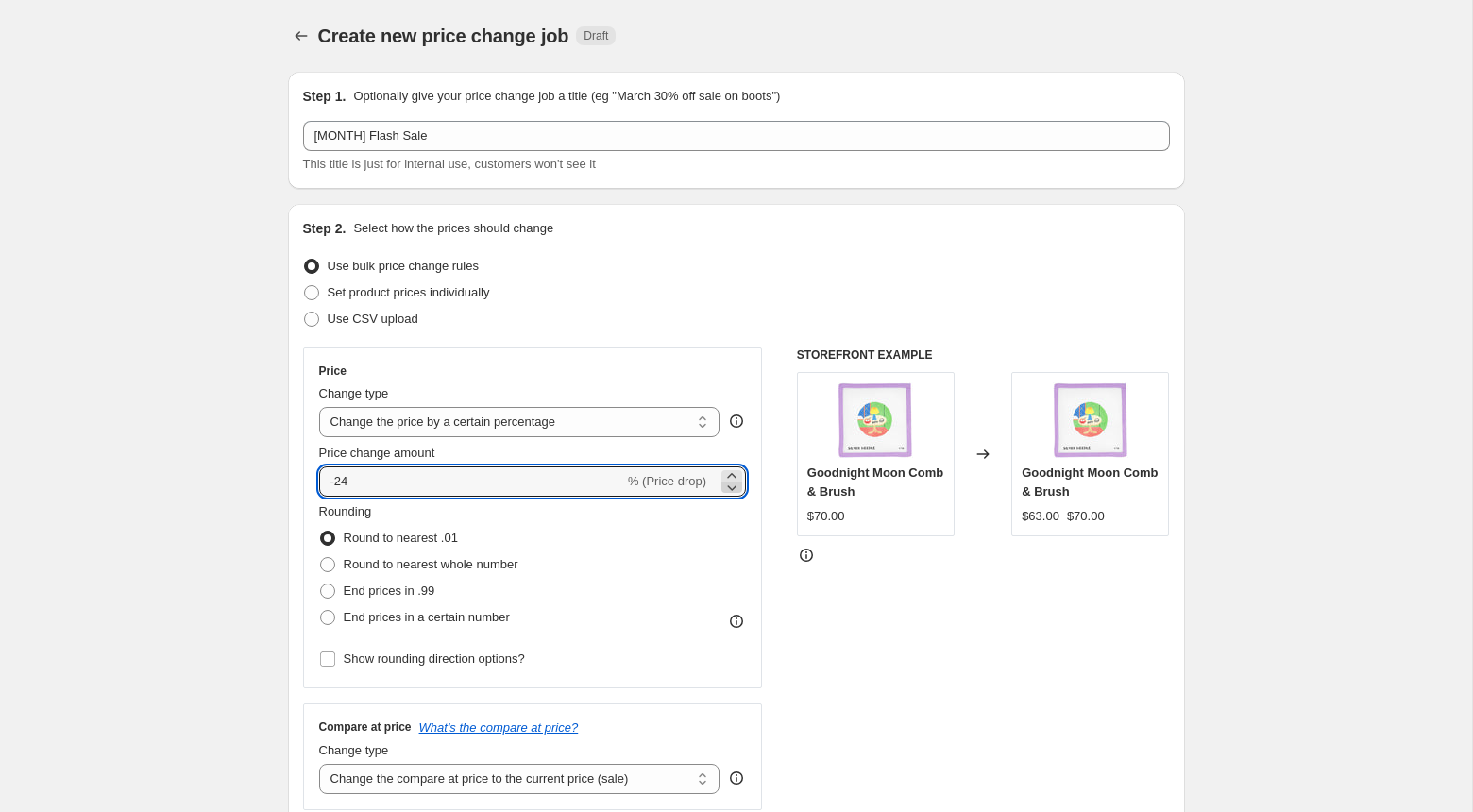 click 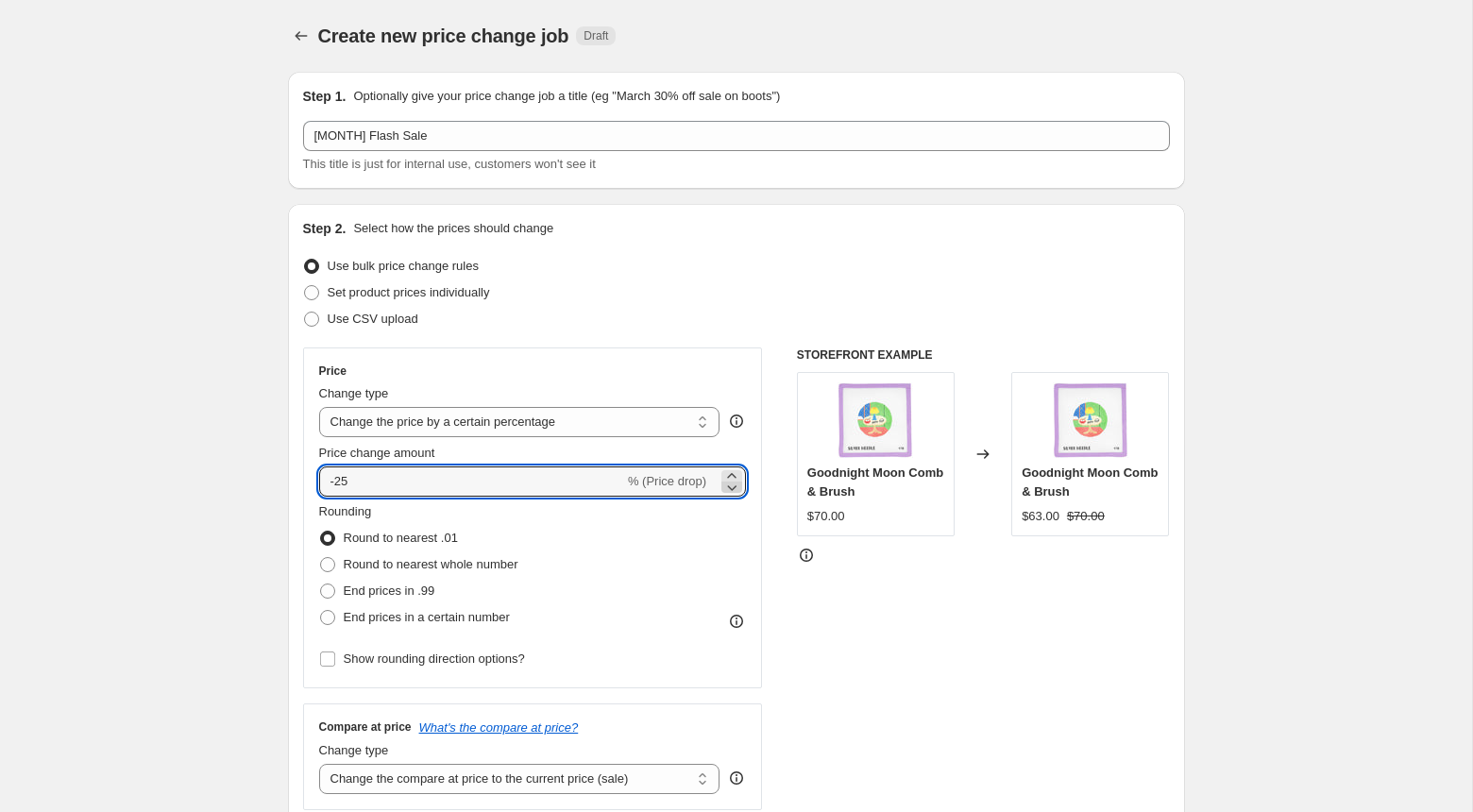 click 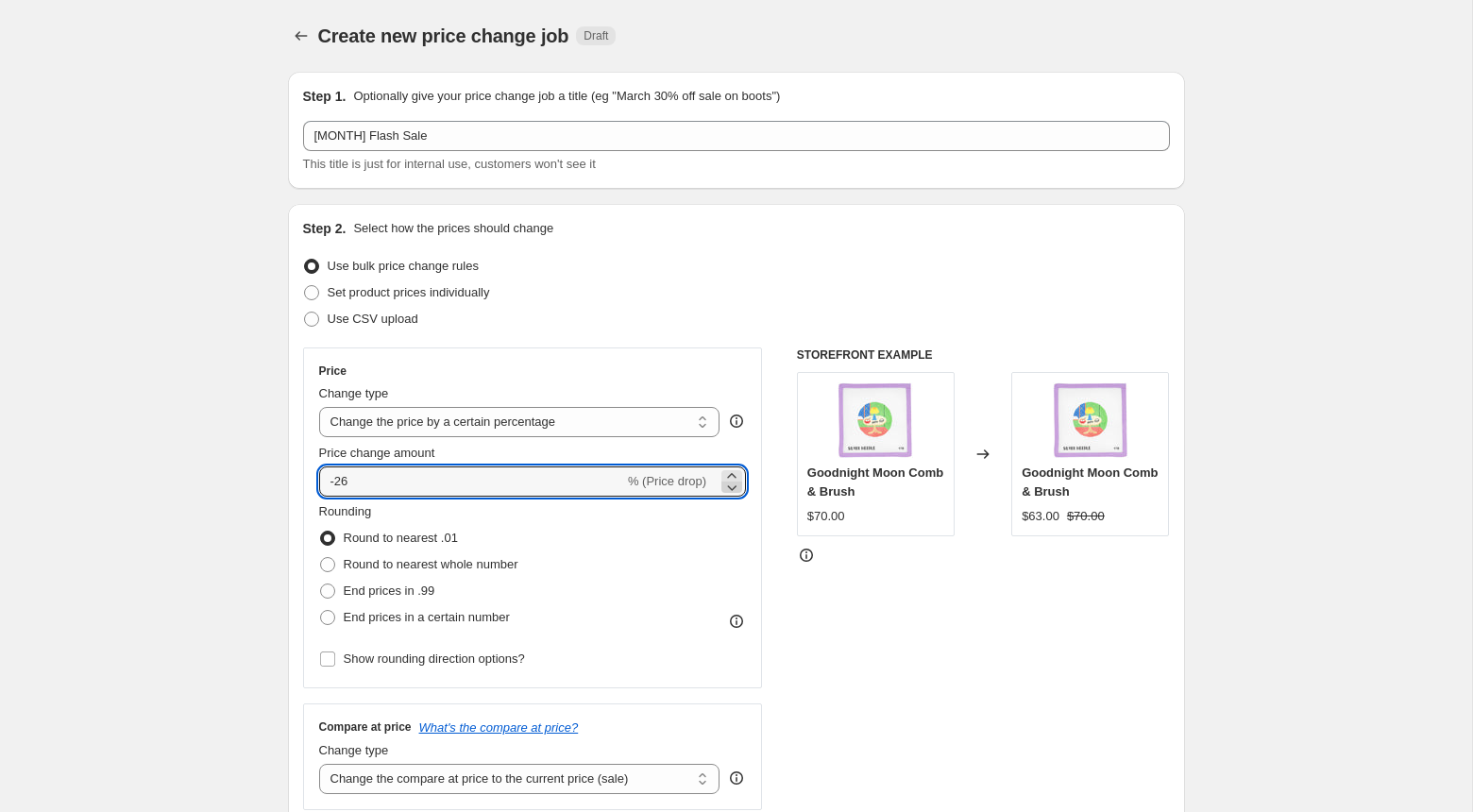 click 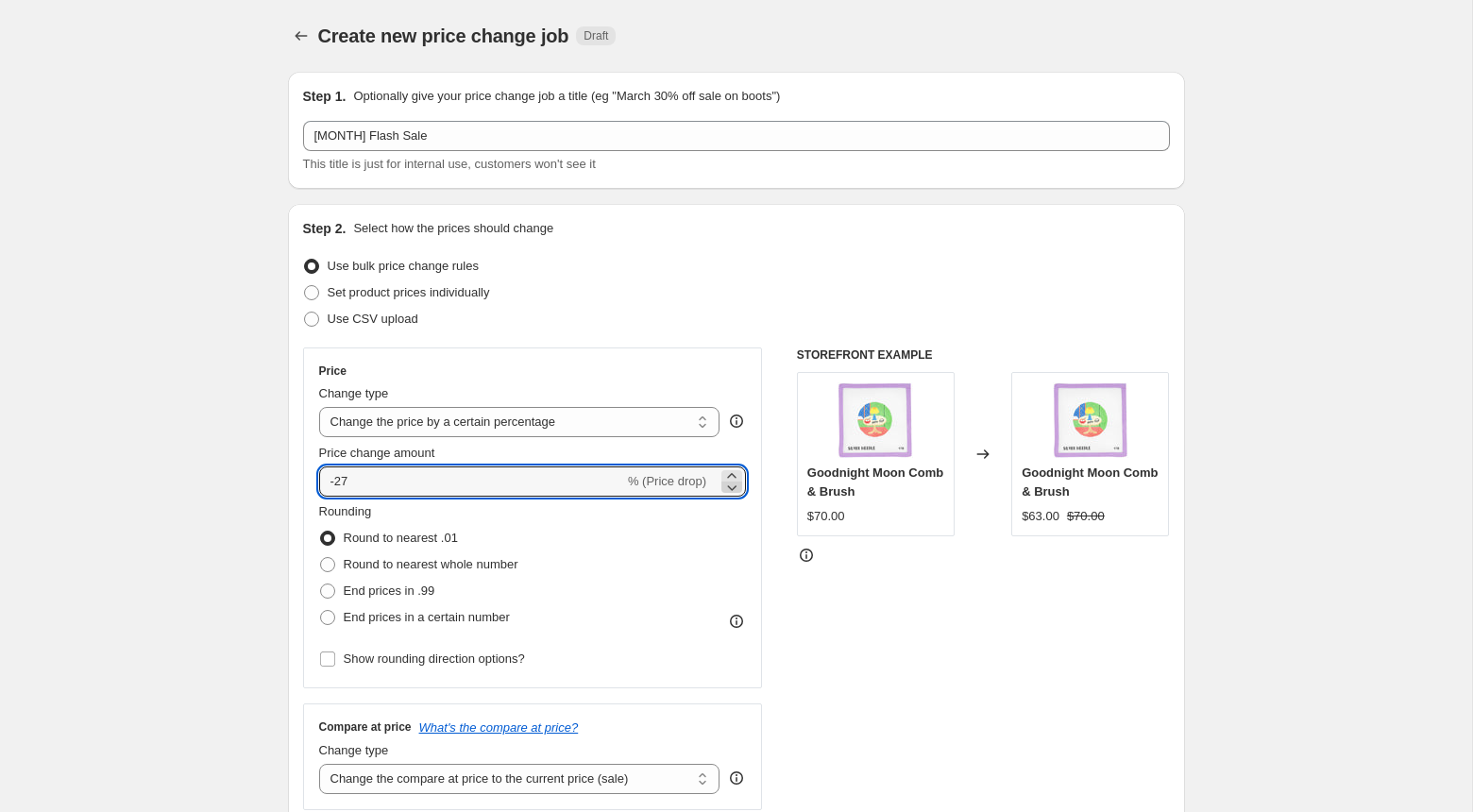 click 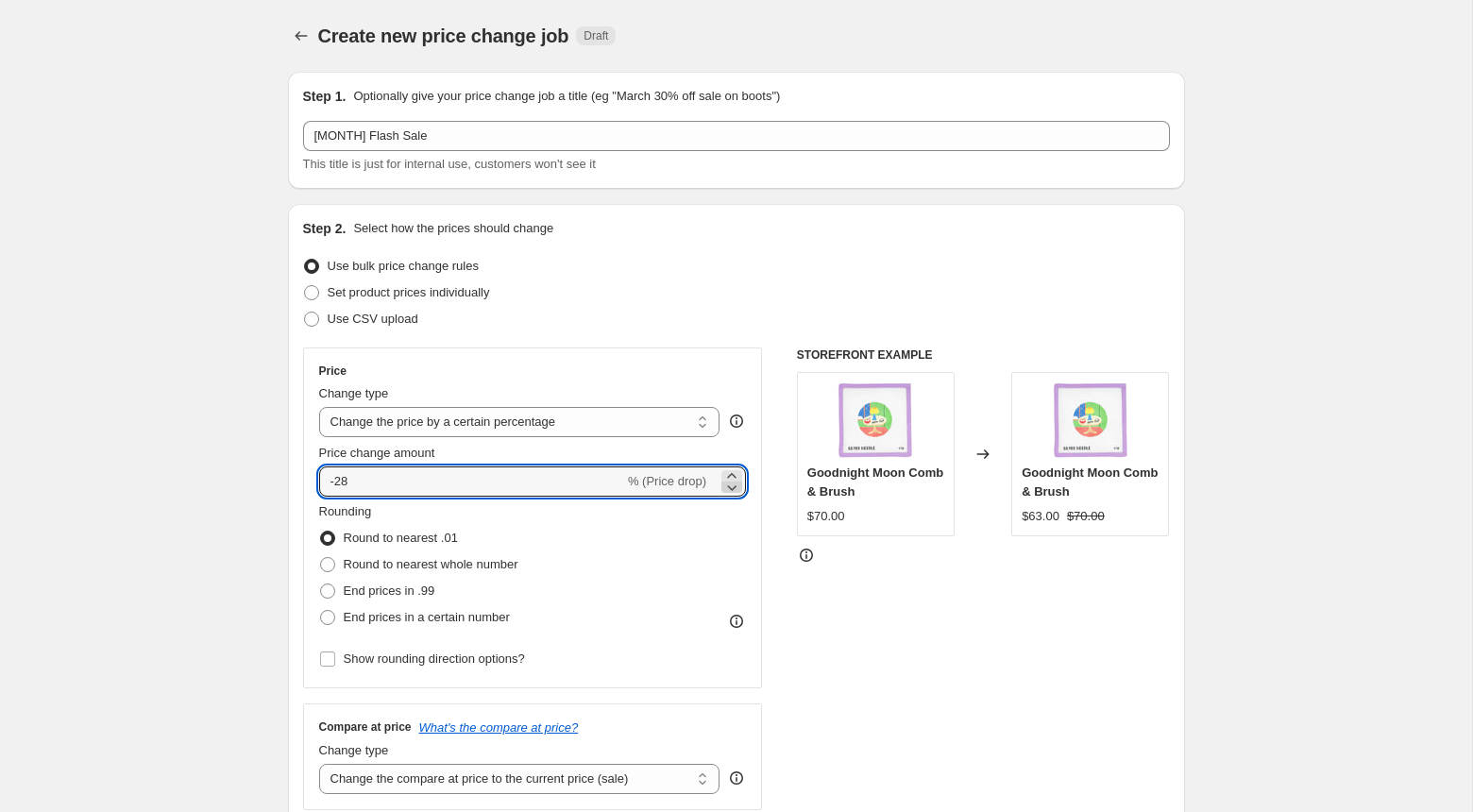 click 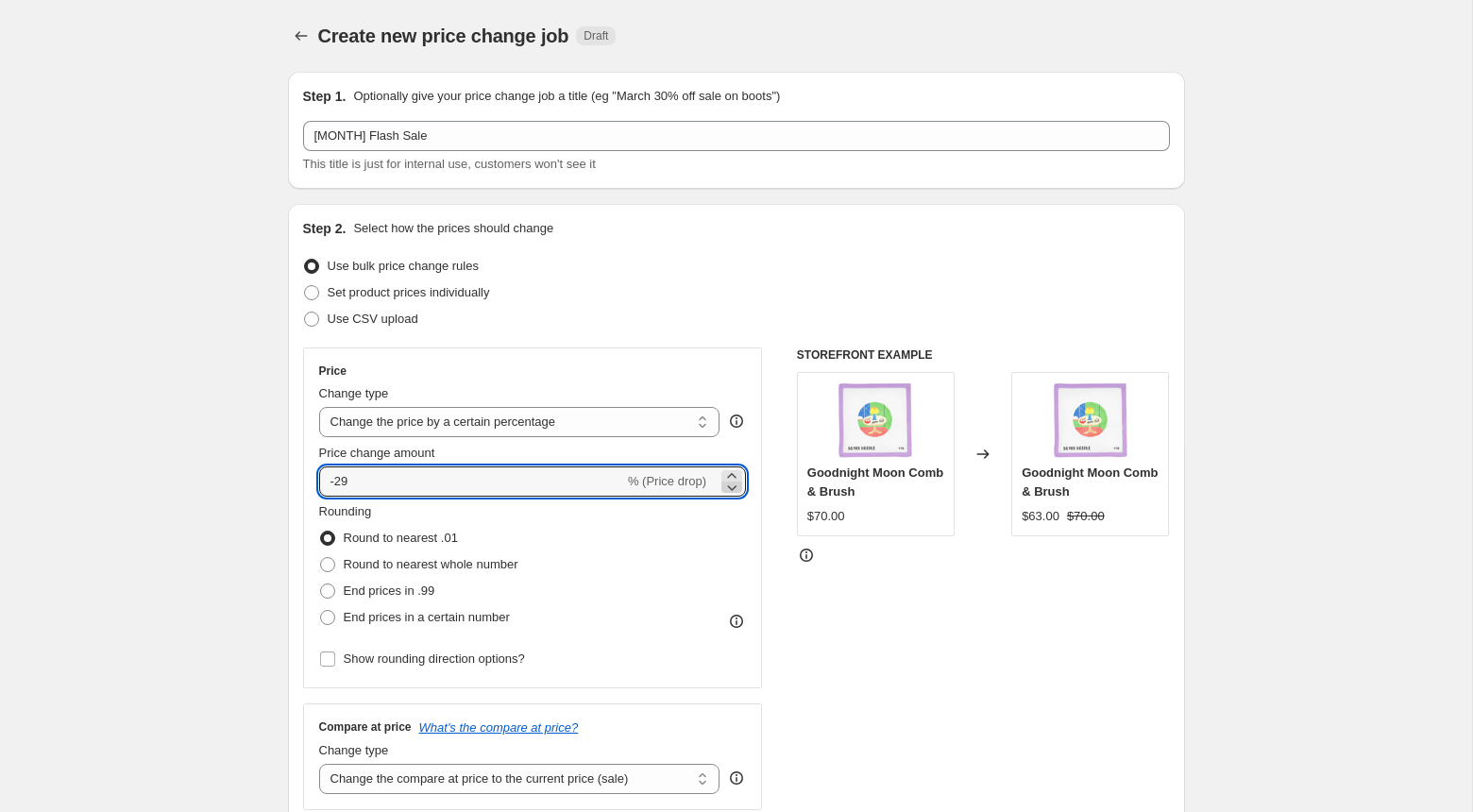 click 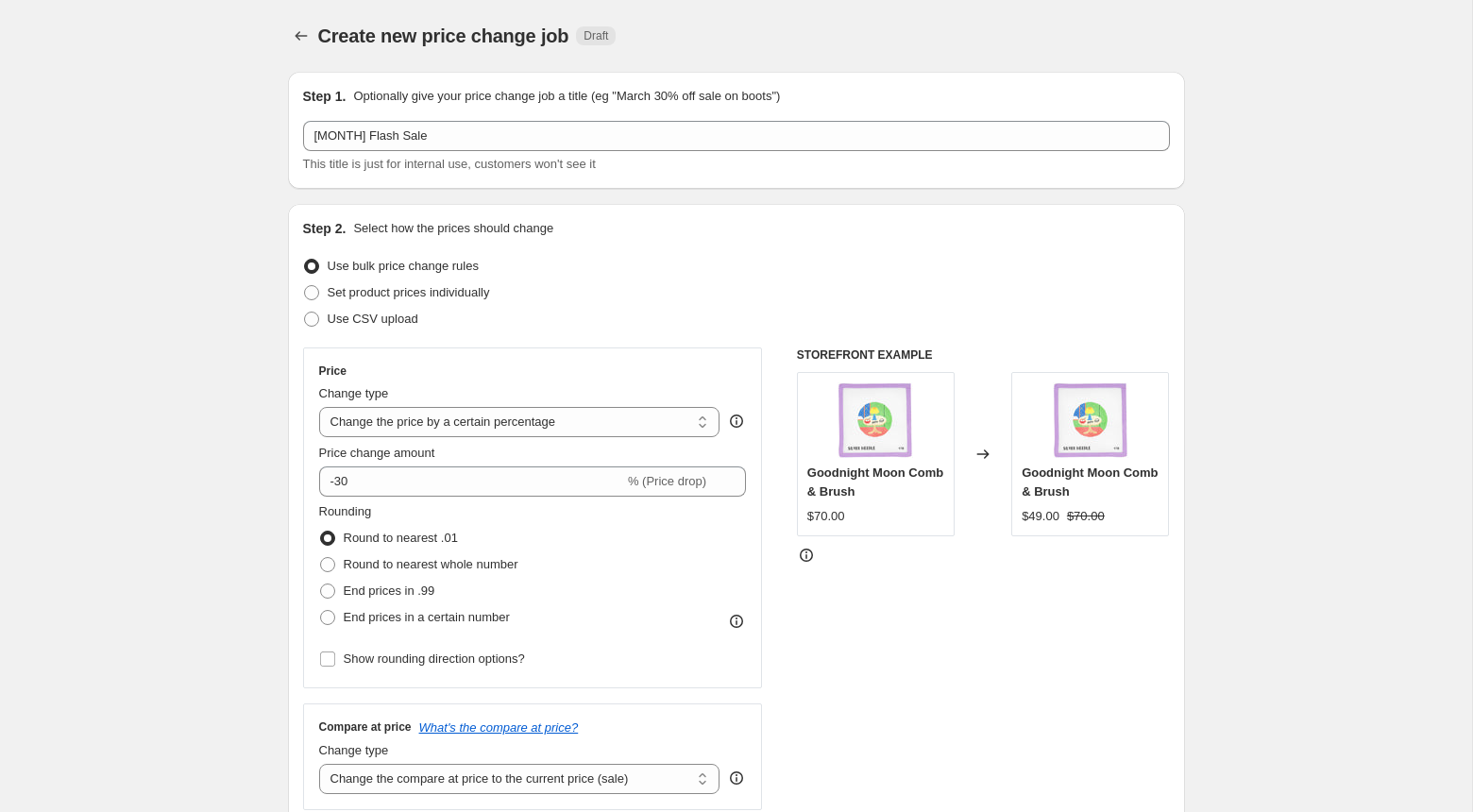 click on "STOREFRONT EXAMPLE Goodnight Moon Comb & Brush $70.00 Changed to Goodnight Moon Comb & Brush $49.00 $70.00" at bounding box center [983, 579] 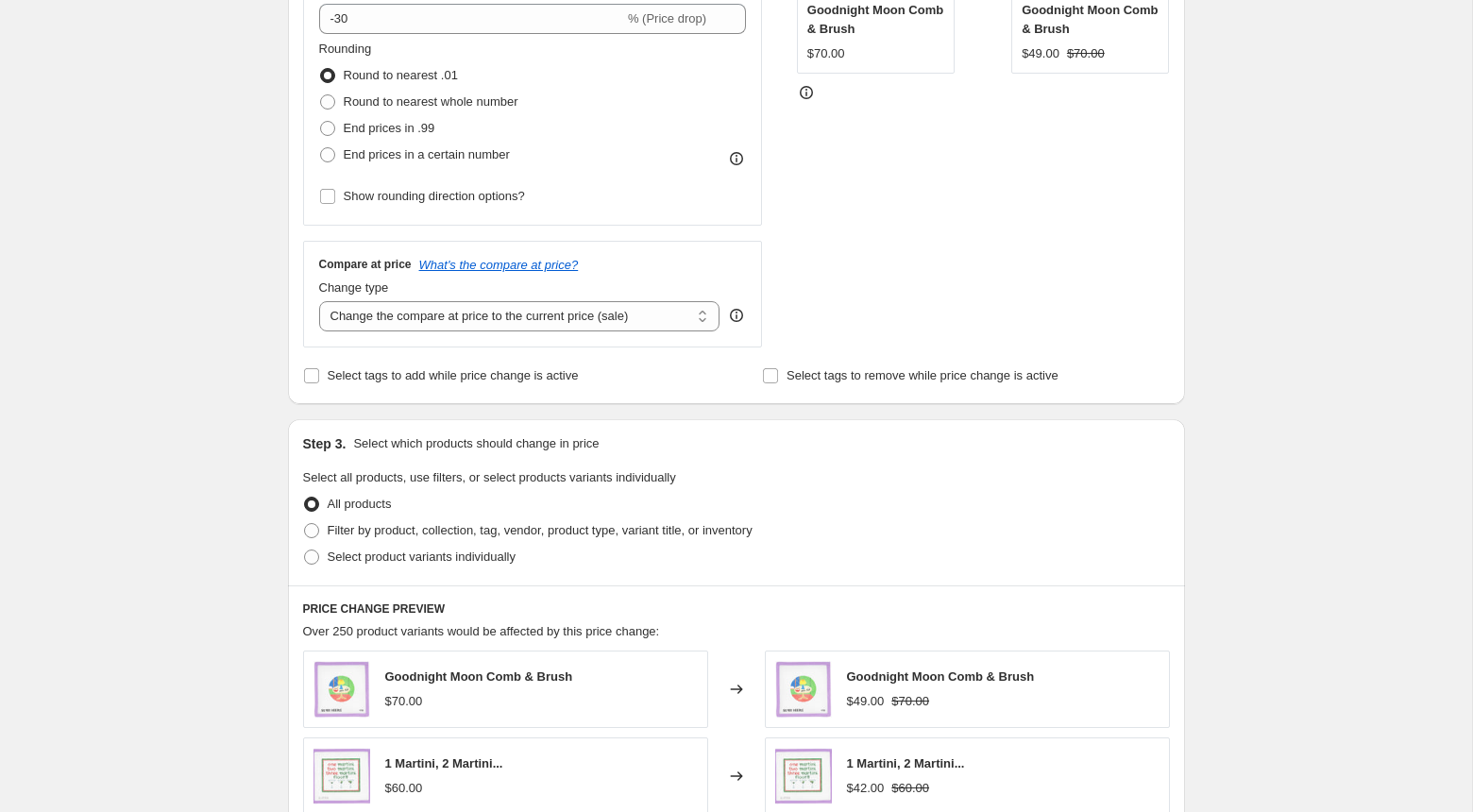 scroll, scrollTop: 465, scrollLeft: 0, axis: vertical 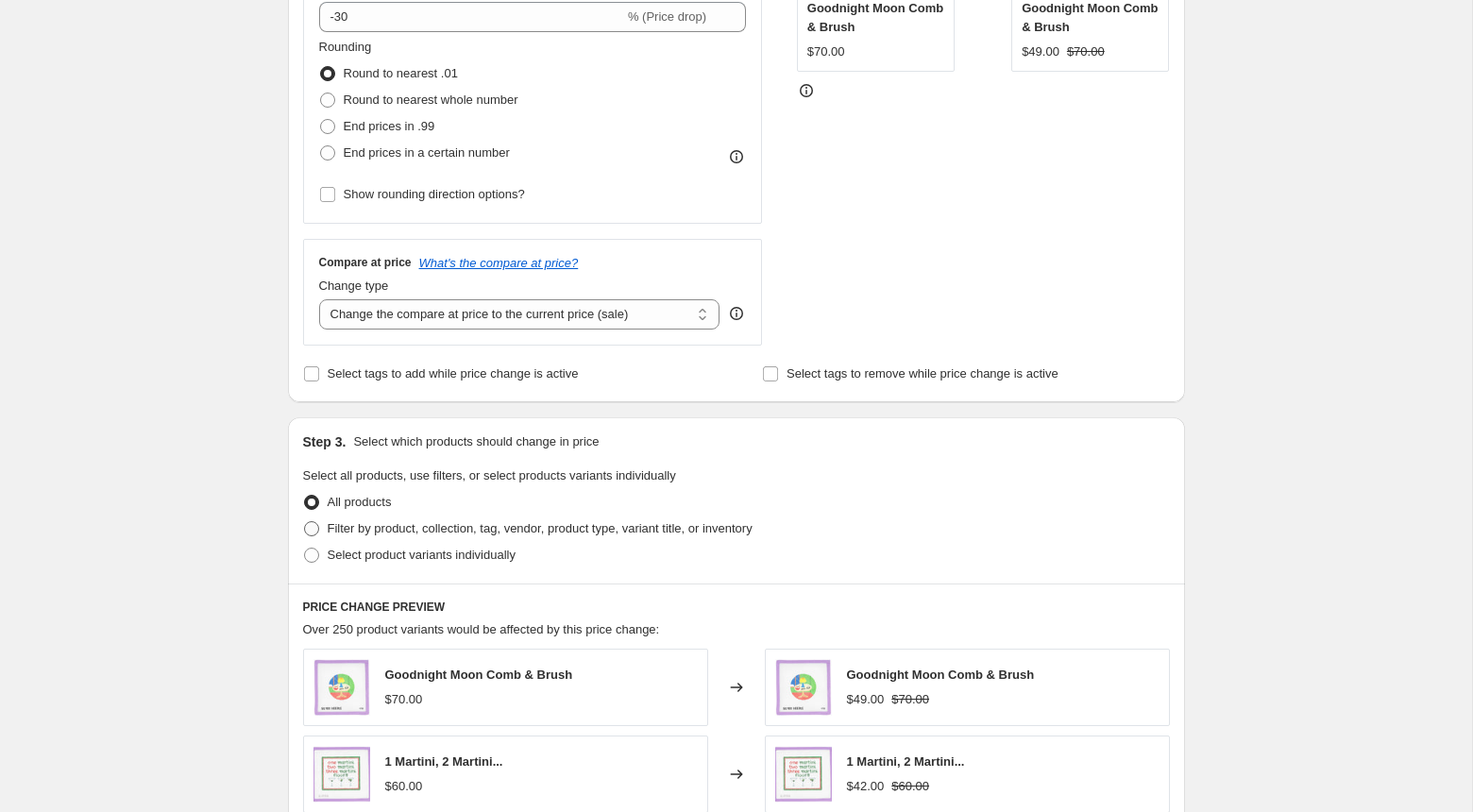 click on "Filter by product, collection, tag, vendor, product type, variant title, or inventory" at bounding box center [540, 528] 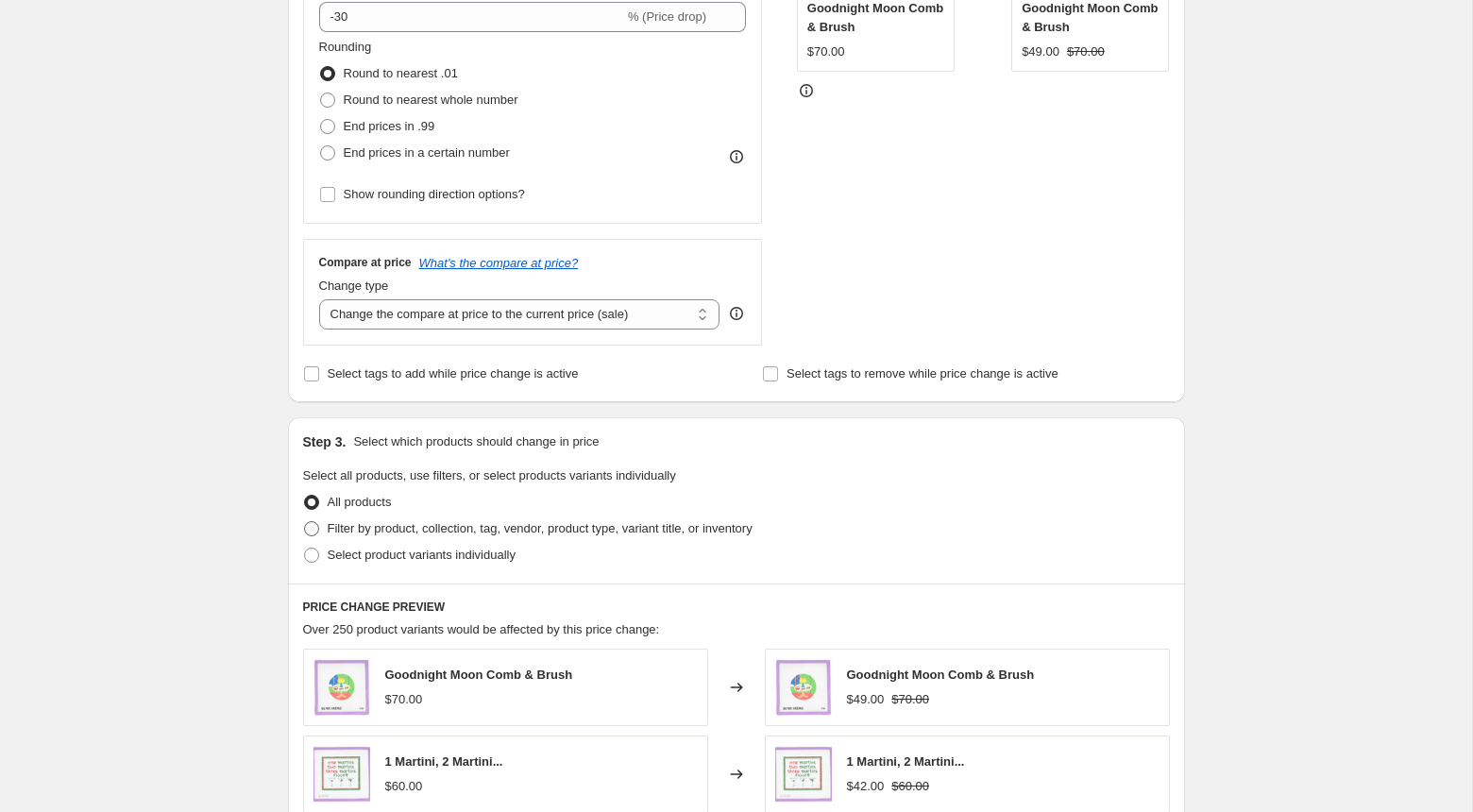 radio on "true" 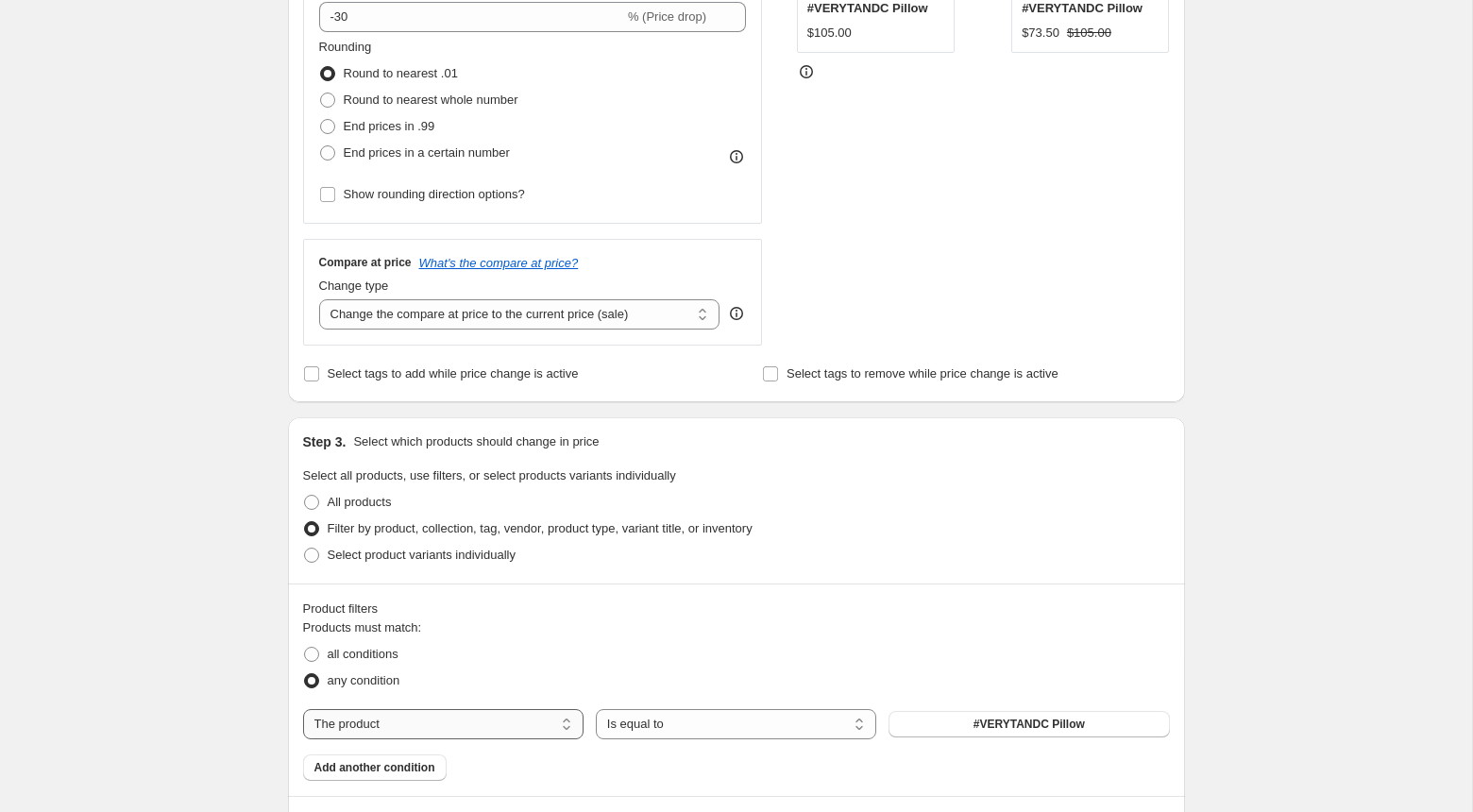 click on "The product The product's collection The product's tag The product's vendor The product's type The product's status The variant's title Inventory quantity" at bounding box center (443, 724) 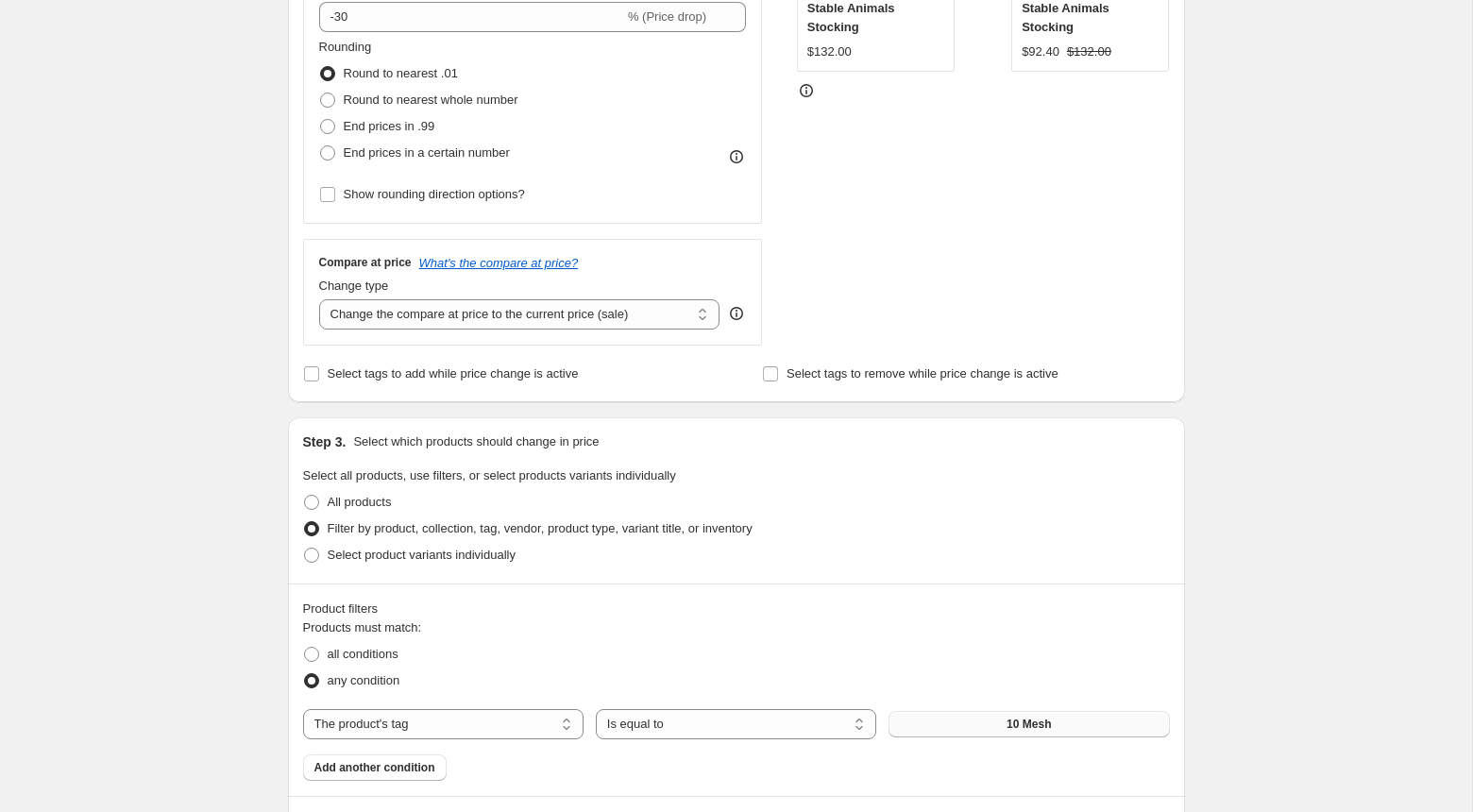 click on "10 Mesh" at bounding box center (1028, 724) 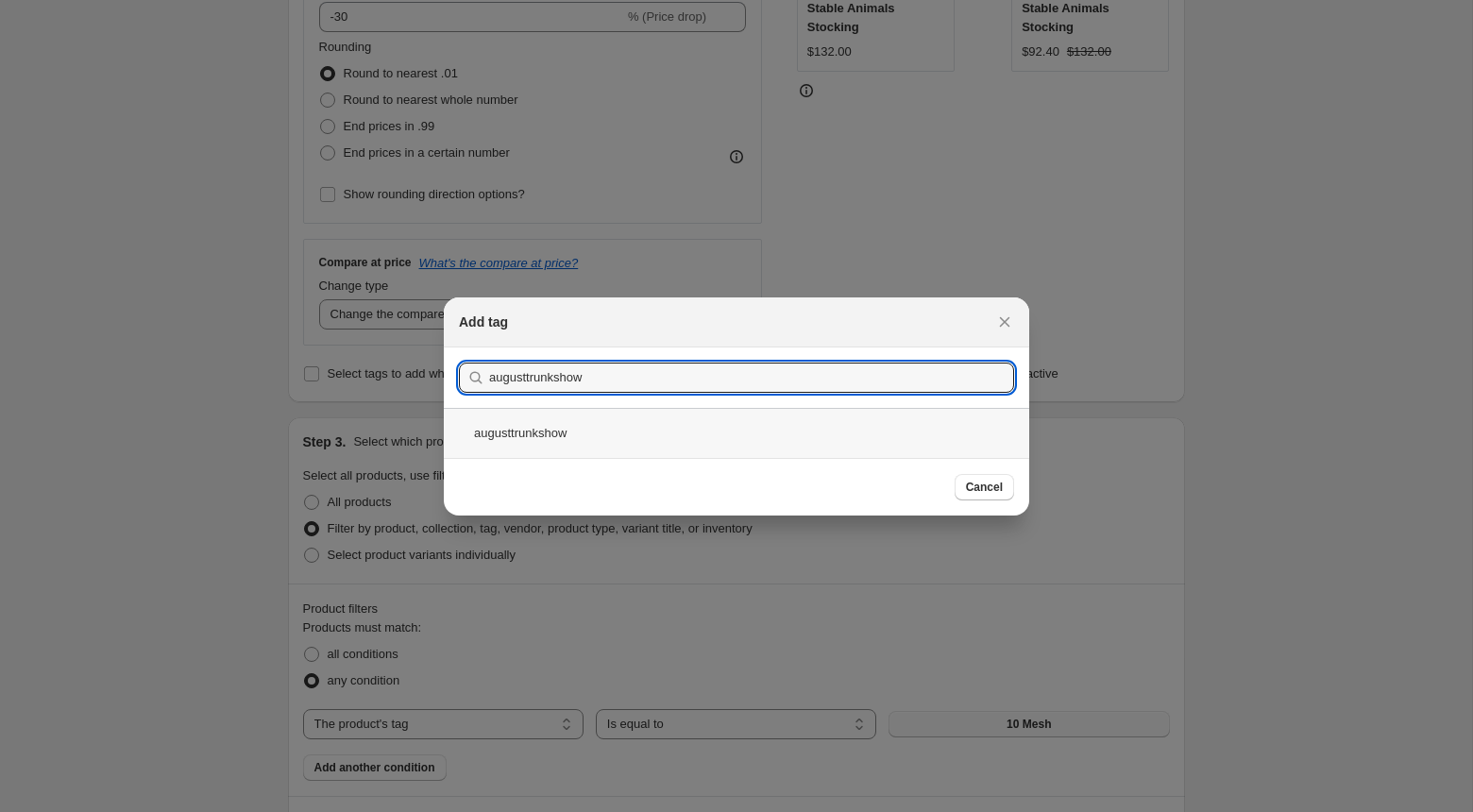 type on "augusttrunkshow" 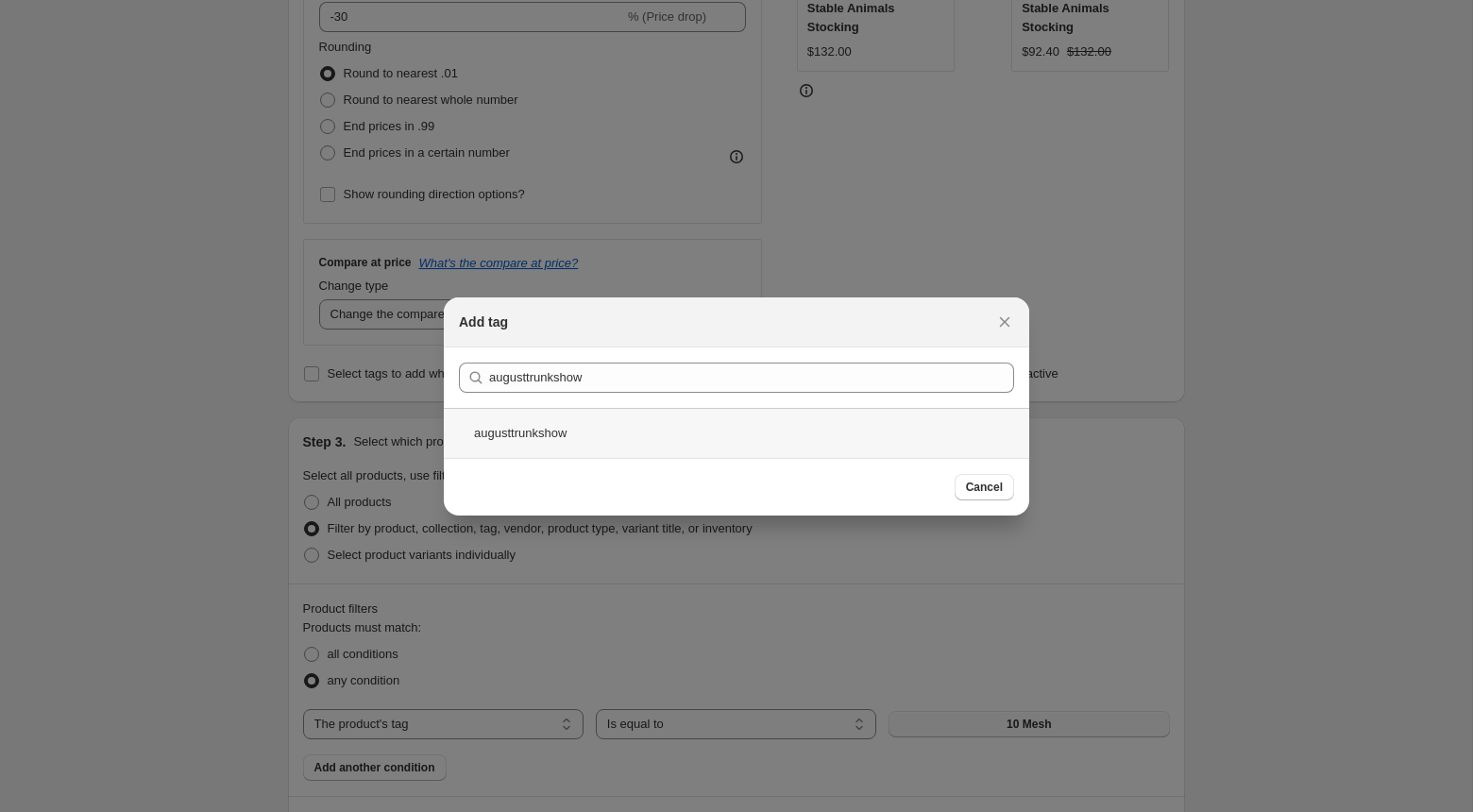 click on "augusttrunkshow" at bounding box center (736, 432) 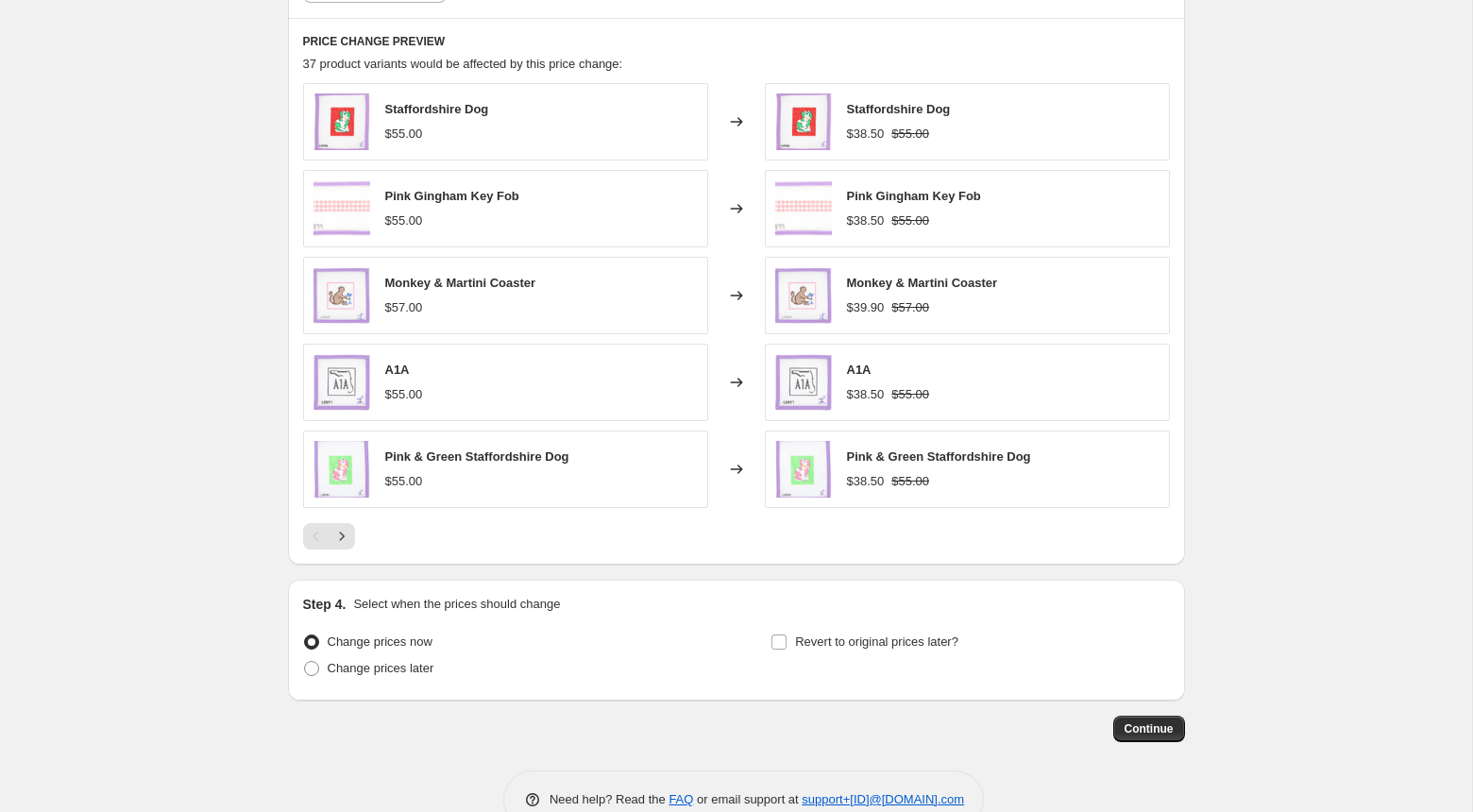 scroll, scrollTop: 1280, scrollLeft: 0, axis: vertical 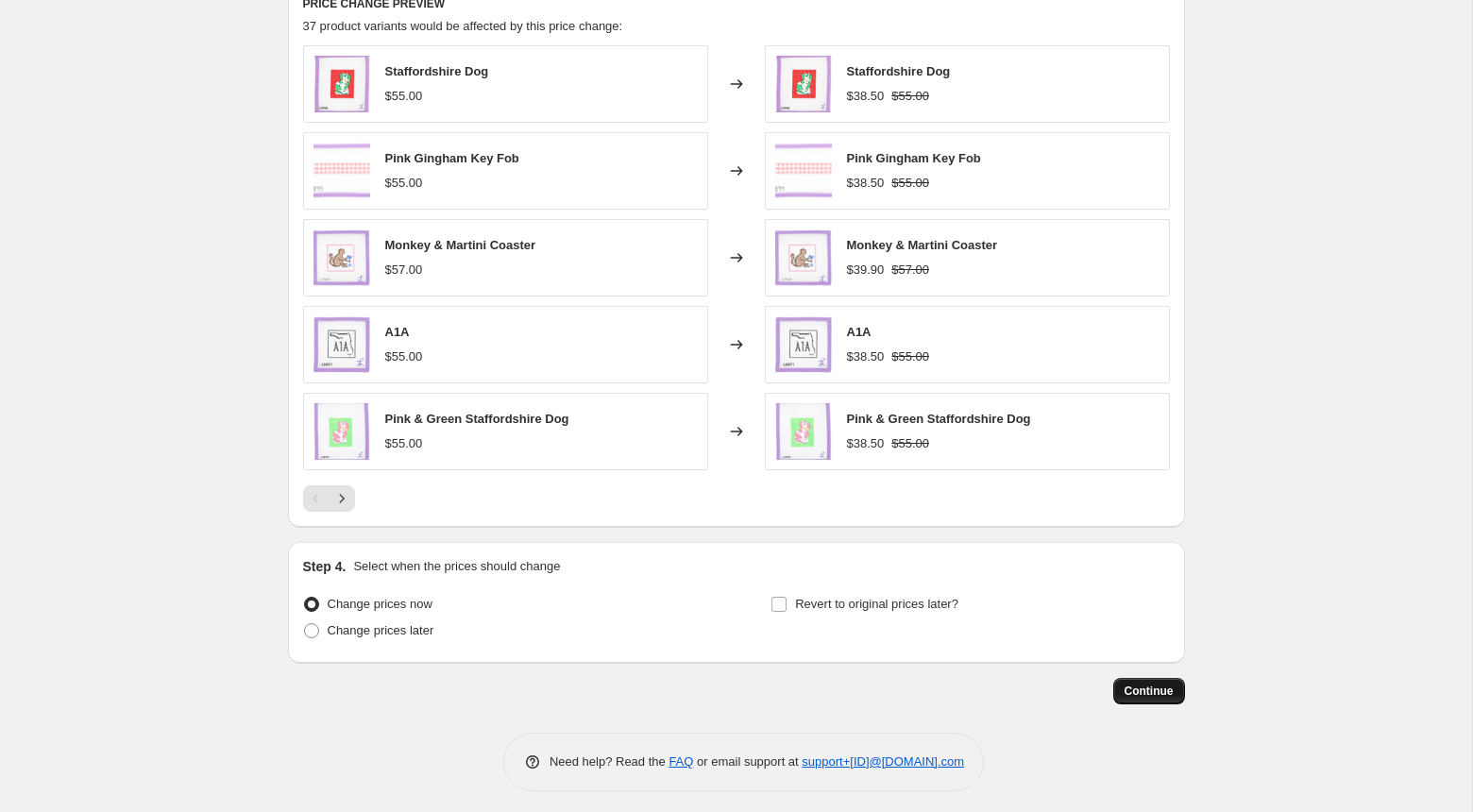 click on "Continue" at bounding box center [1149, 691] 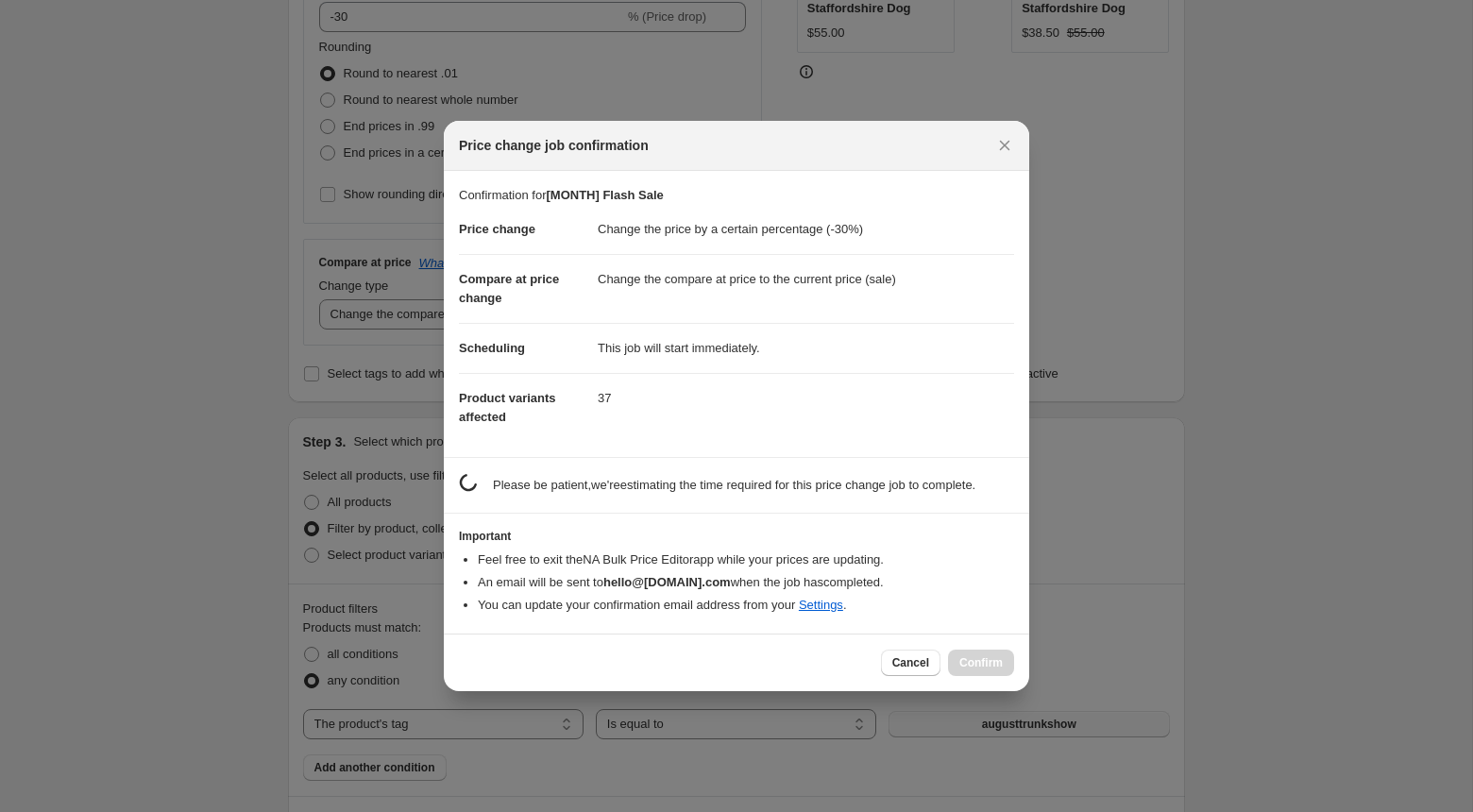 scroll, scrollTop: 0, scrollLeft: 0, axis: both 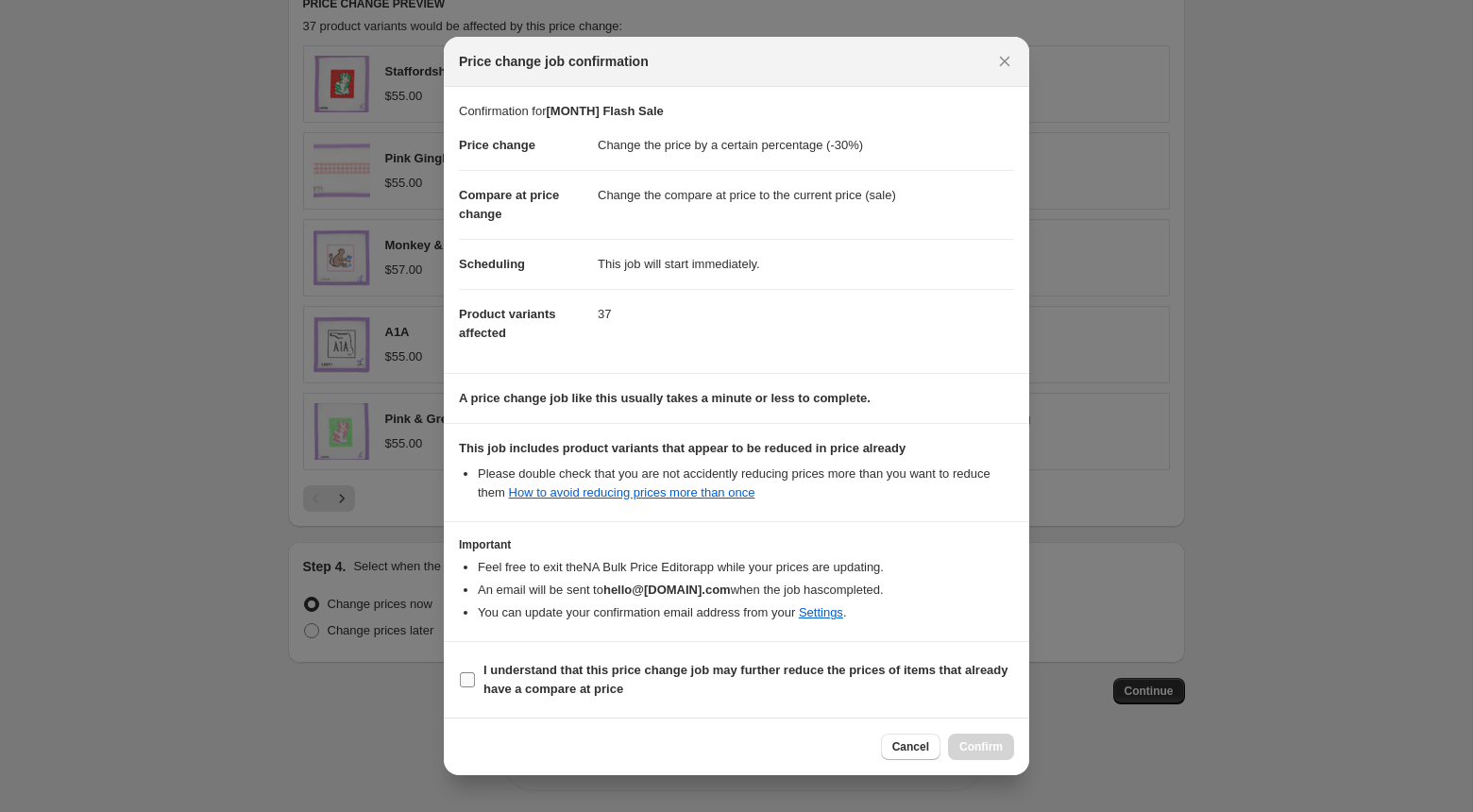 click on "I understand that this price change job may further reduce the prices of items that already have a compare at price" at bounding box center [746, 679] 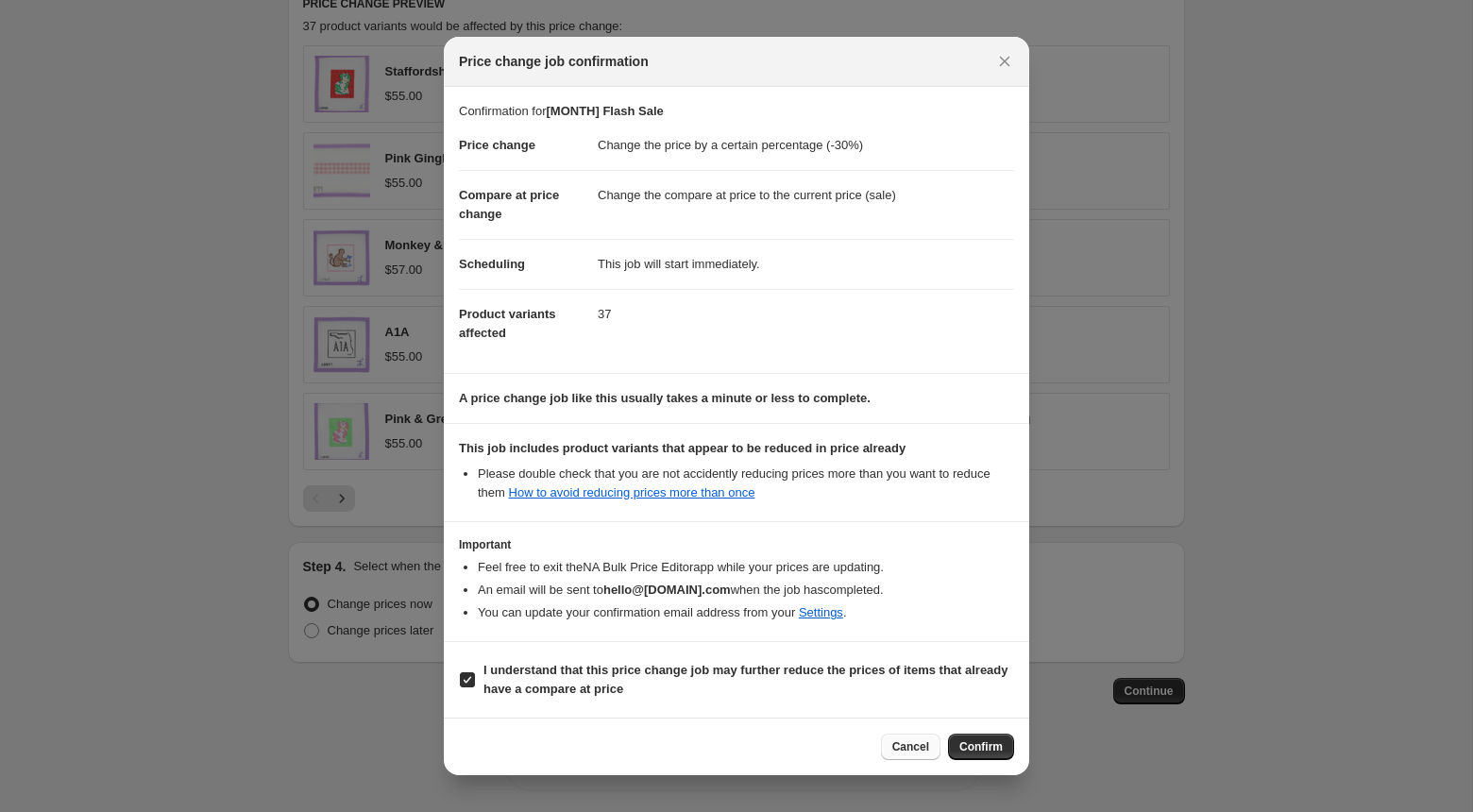 click on "Cancel" at bounding box center (910, 747) 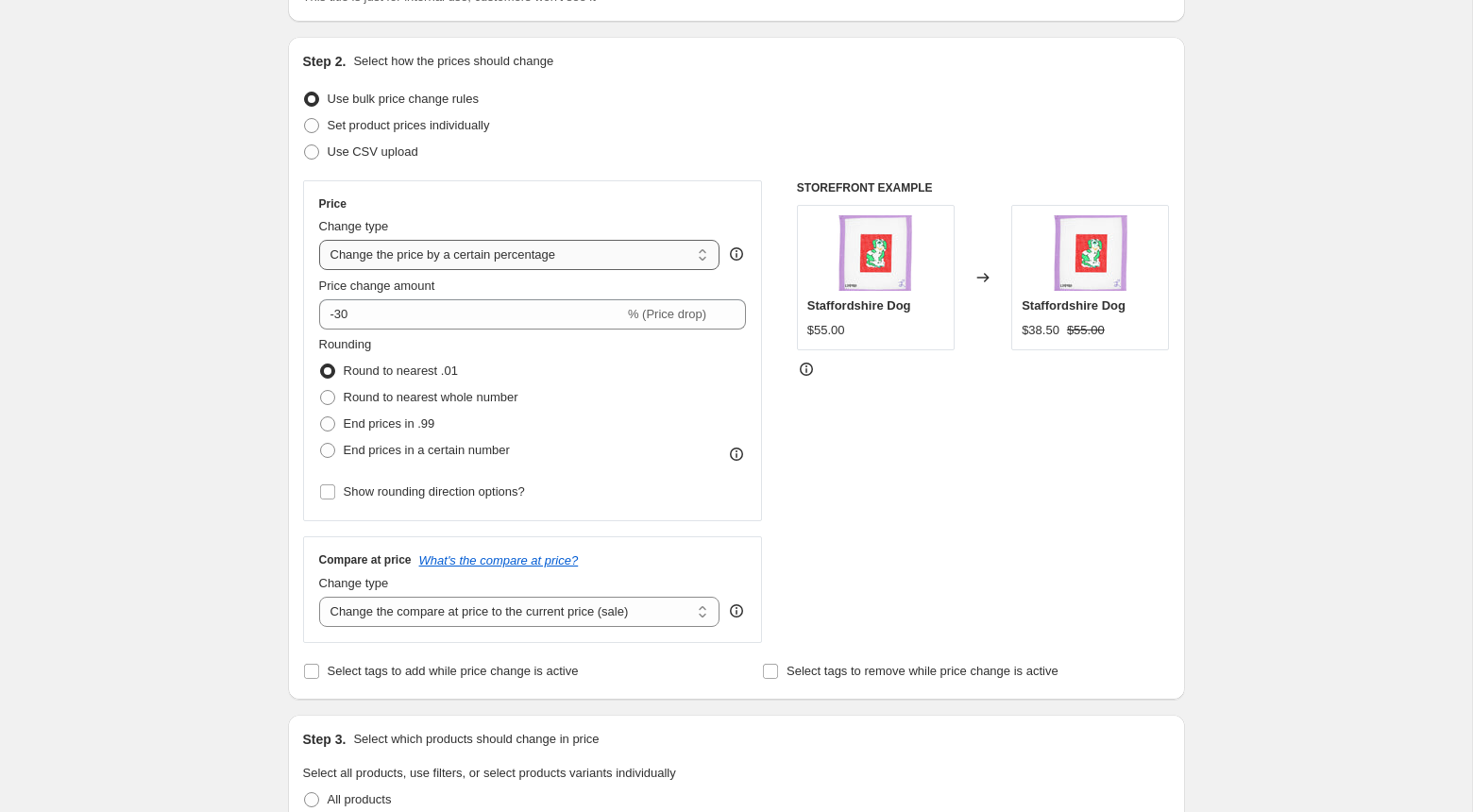 scroll, scrollTop: 228, scrollLeft: 0, axis: vertical 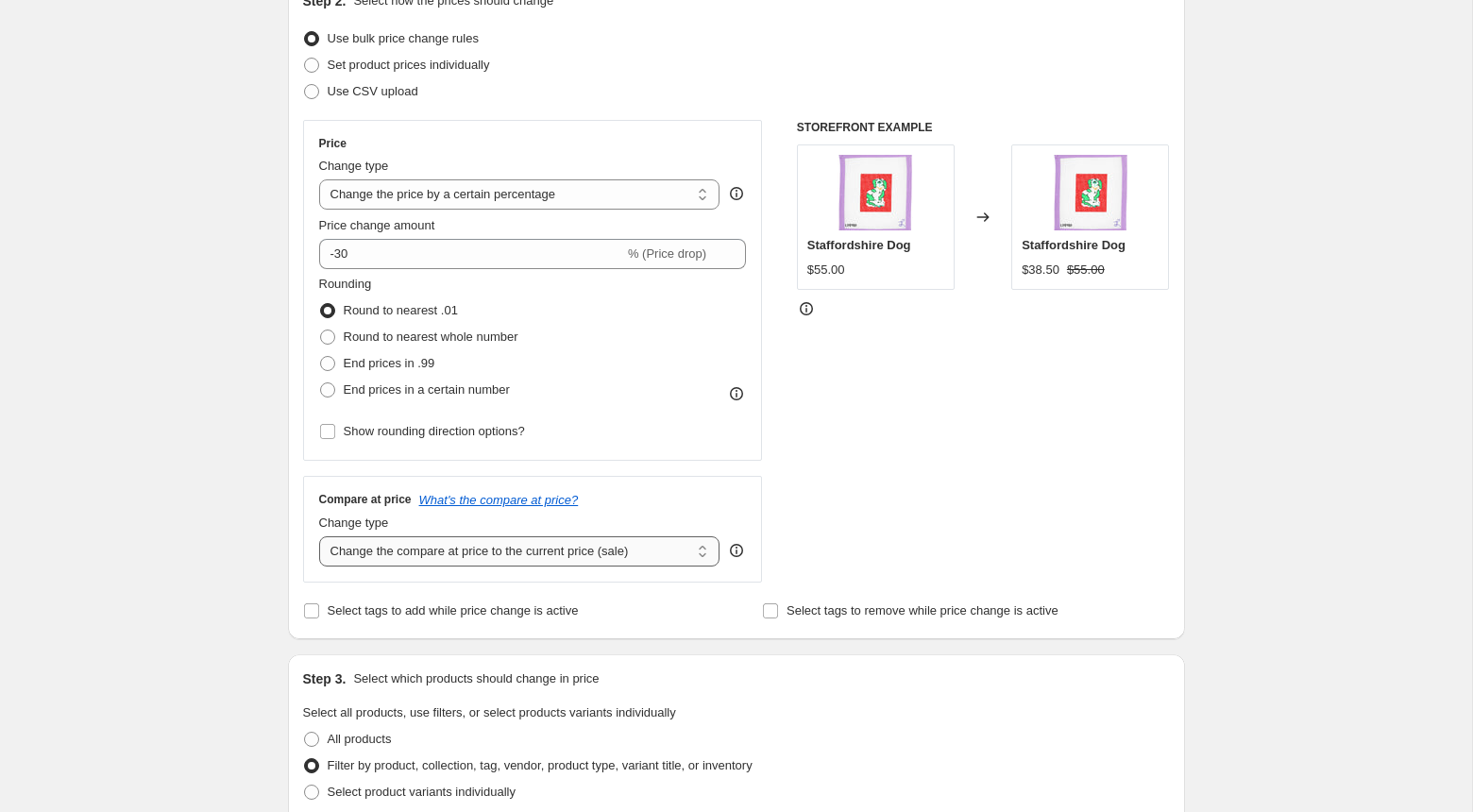 click on "Change the compare at price to the current price (sale) Change the compare at price to a certain amount Change the compare at price by a certain amount Change the compare at price by a certain percentage Change the compare at price by a certain amount relative to the actual price Change the compare at price by a certain percentage relative to the actual price Don't change the compare at price Remove the compare at price" at bounding box center (519, 551) 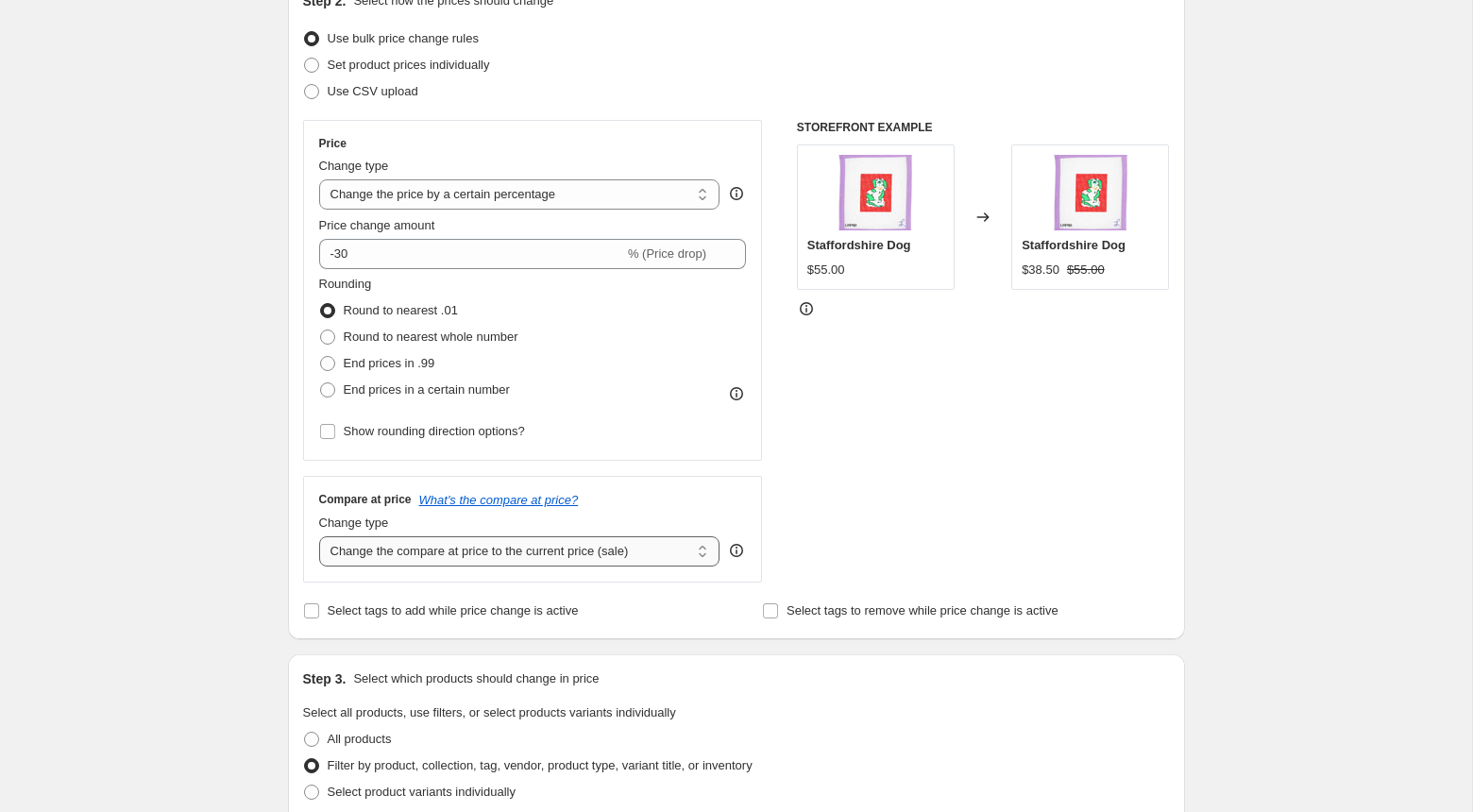 select on "no_change" 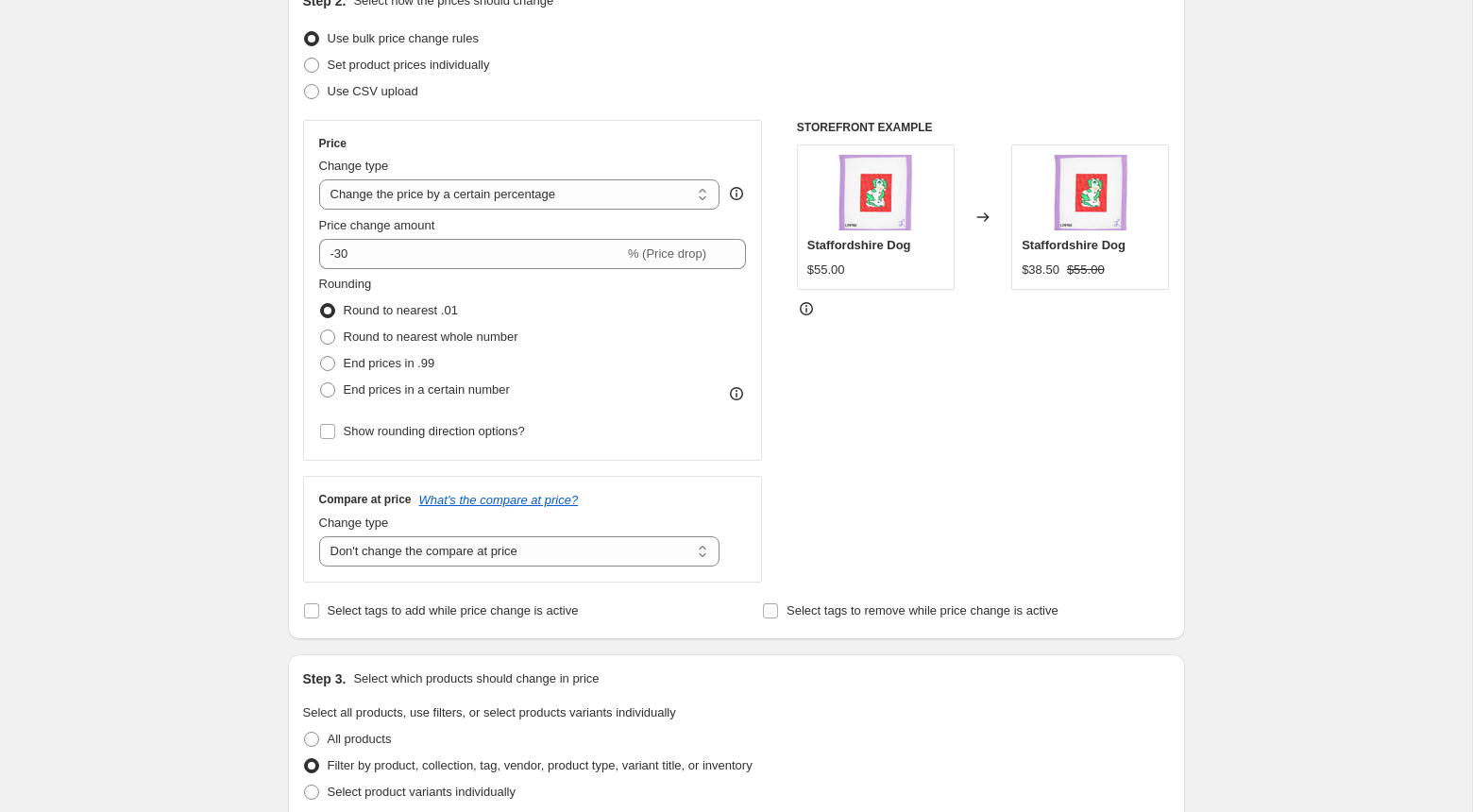 click on "STOREFRONT EXAMPLE Staffordshire Dog $55.00 Changed to Staffordshire Dog $38.50 $55.00" at bounding box center (983, 351) 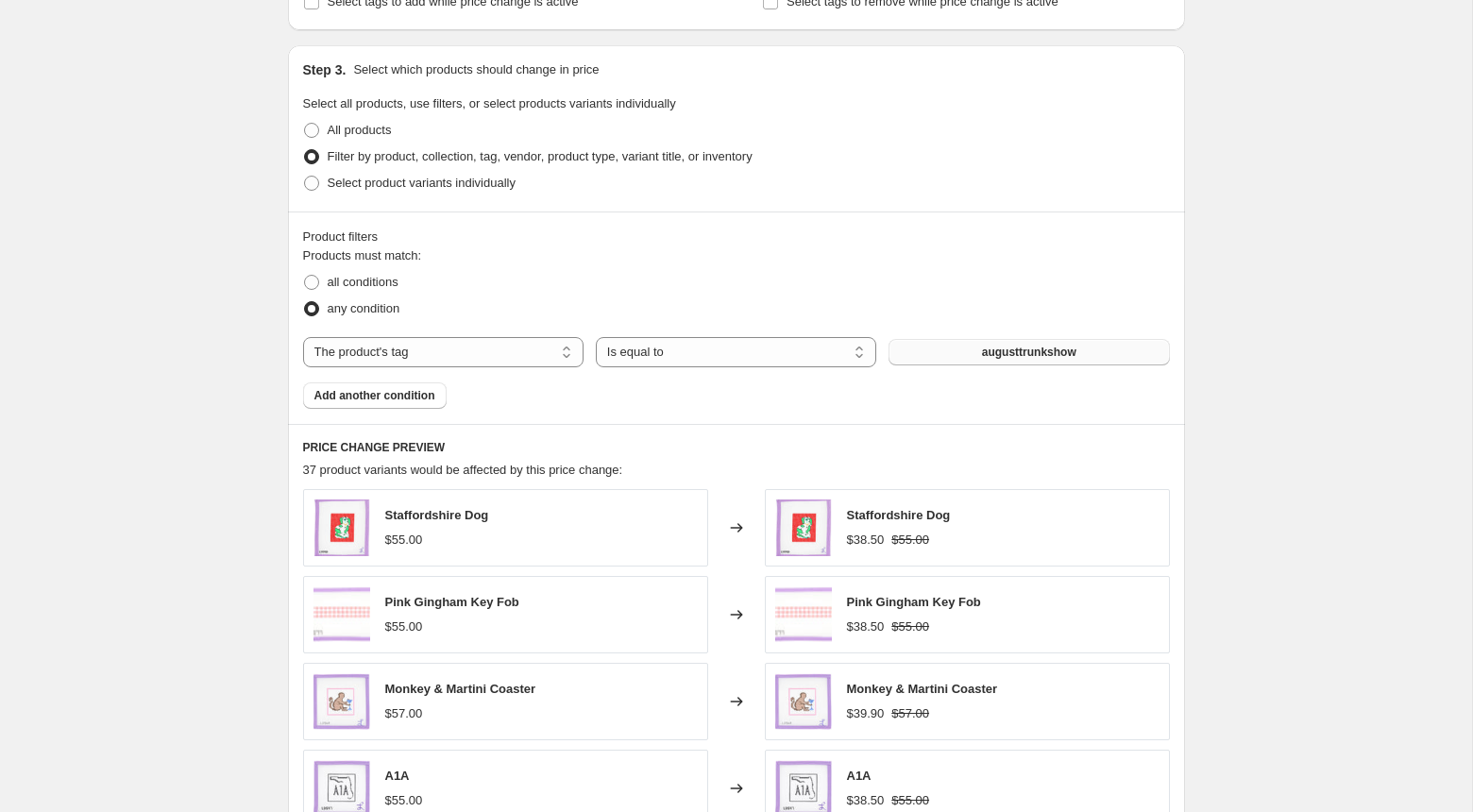 scroll, scrollTop: 1280, scrollLeft: 0, axis: vertical 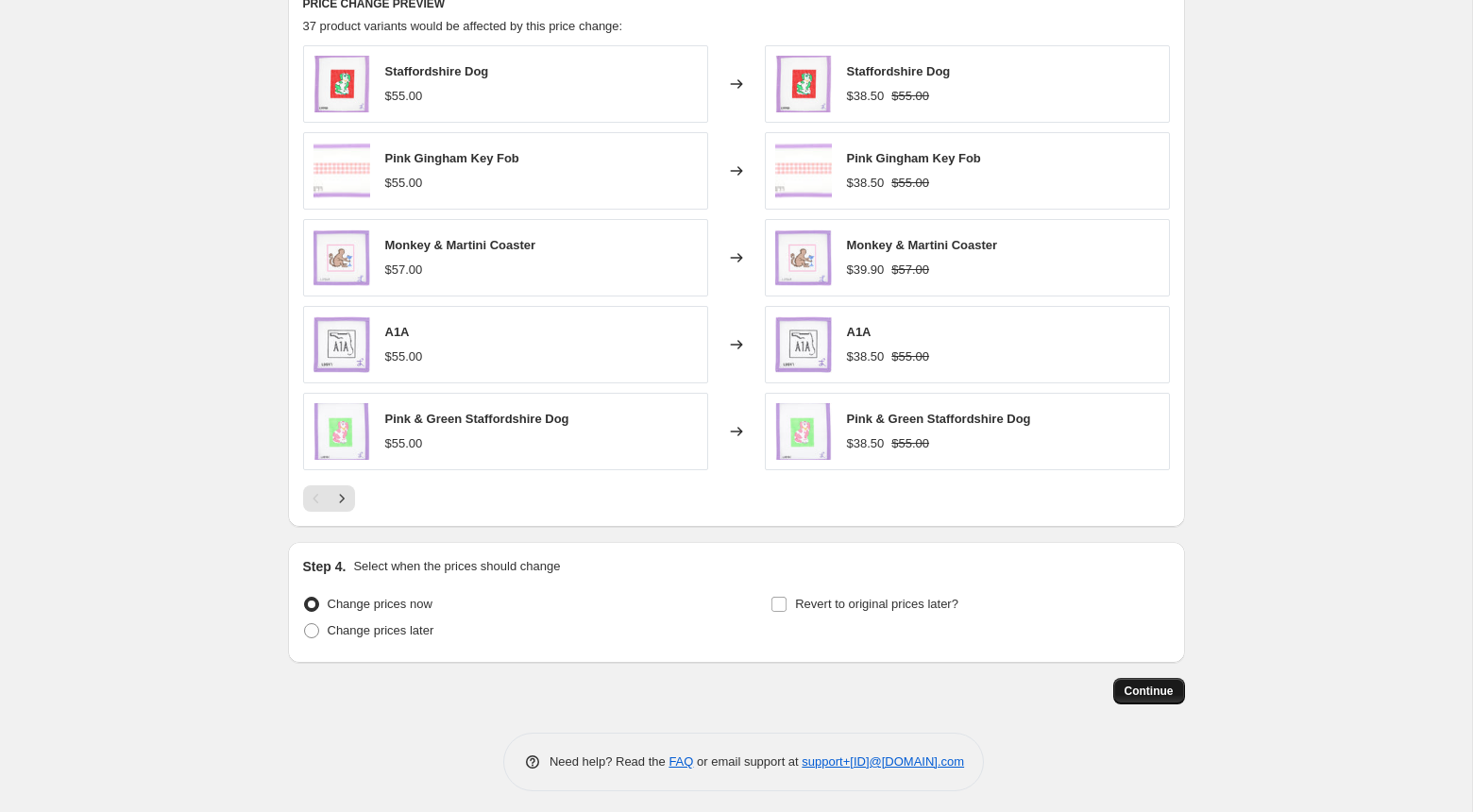 click on "Continue" at bounding box center [1149, 691] 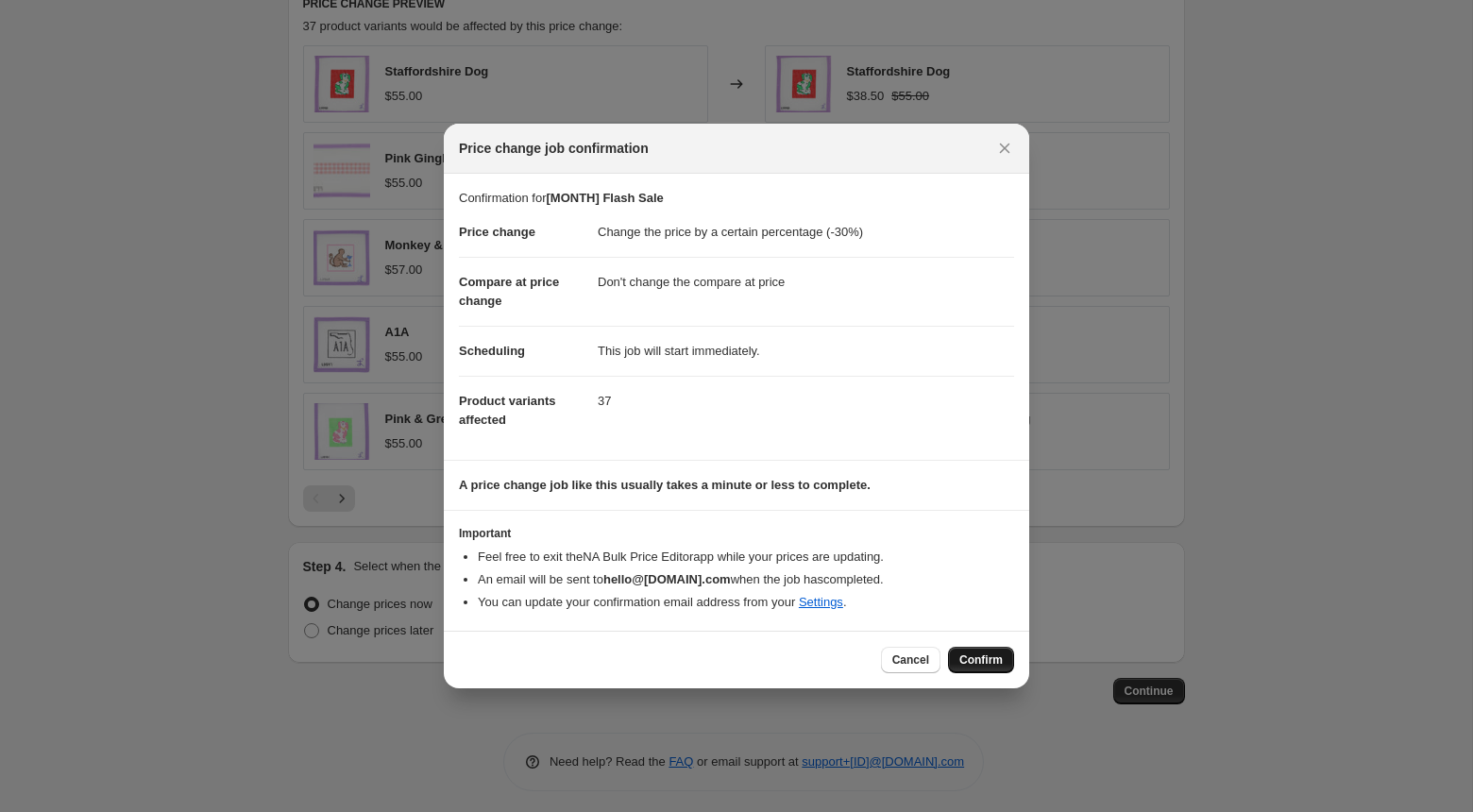 click on "Confirm" at bounding box center [981, 660] 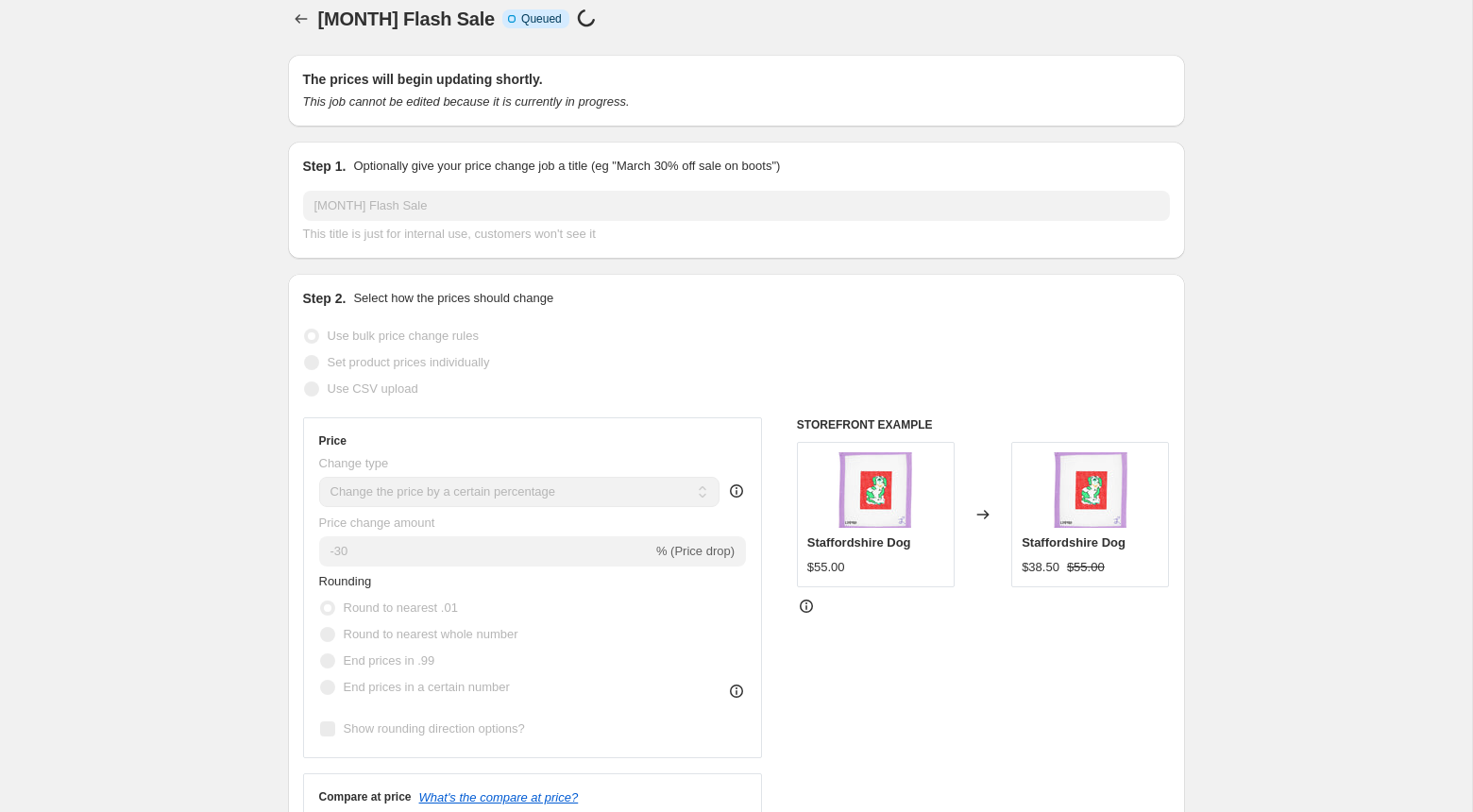 scroll, scrollTop: 0, scrollLeft: 0, axis: both 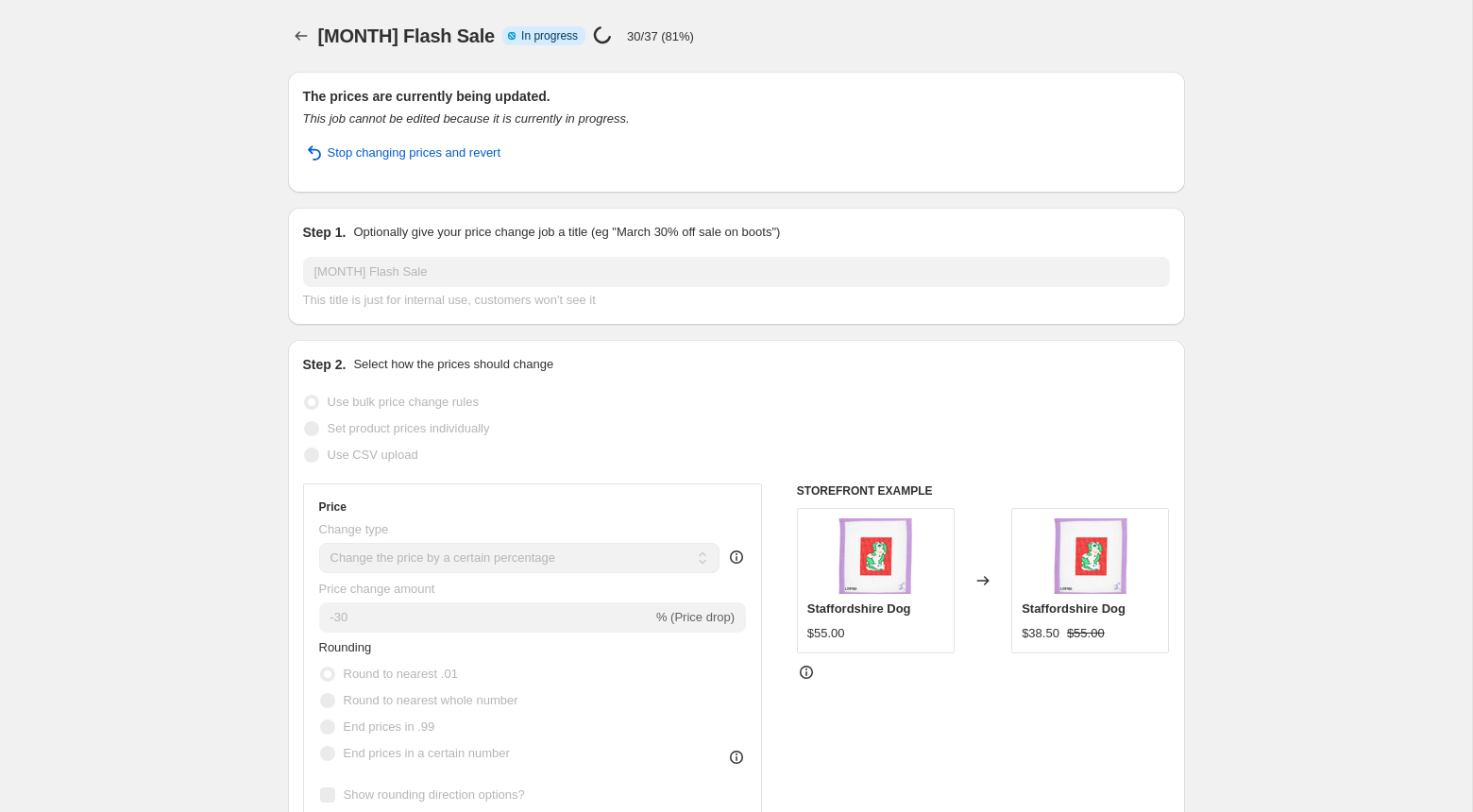 select on "percentage" 